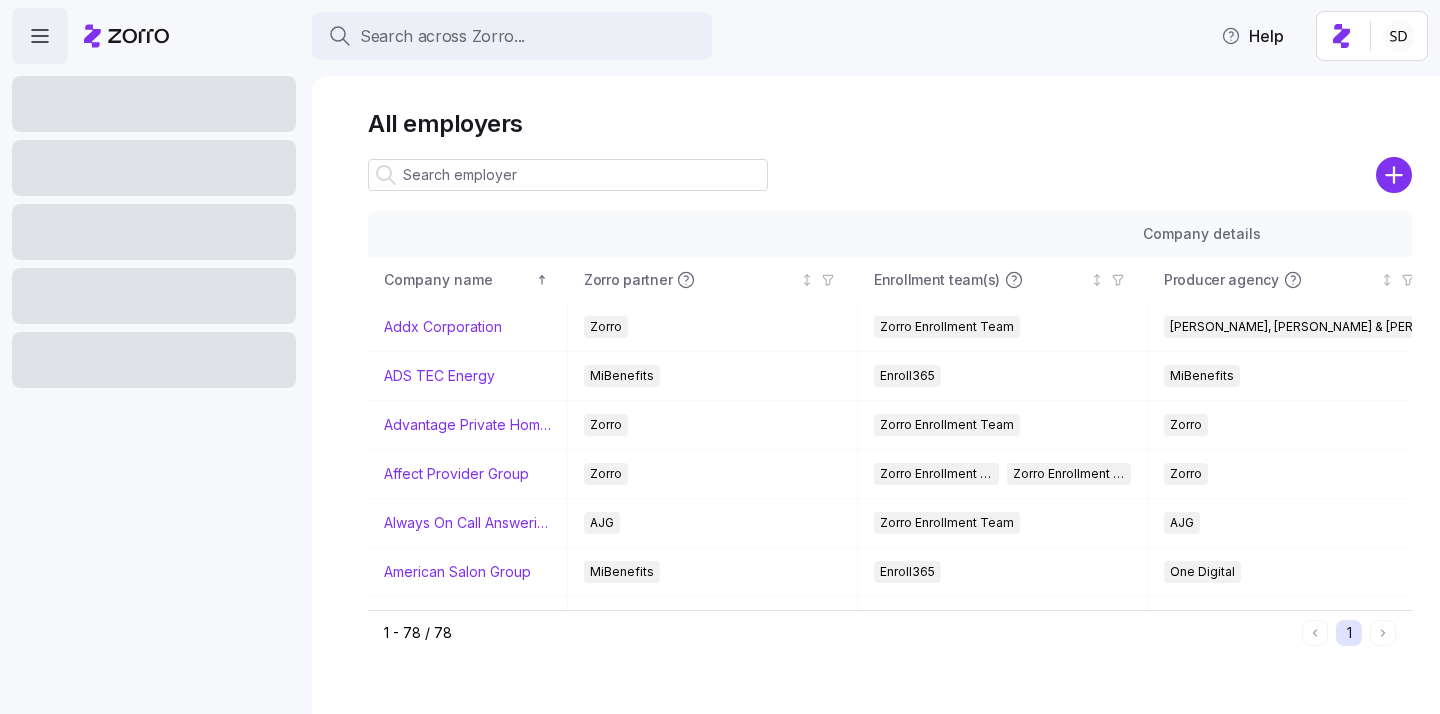 scroll, scrollTop: 0, scrollLeft: 0, axis: both 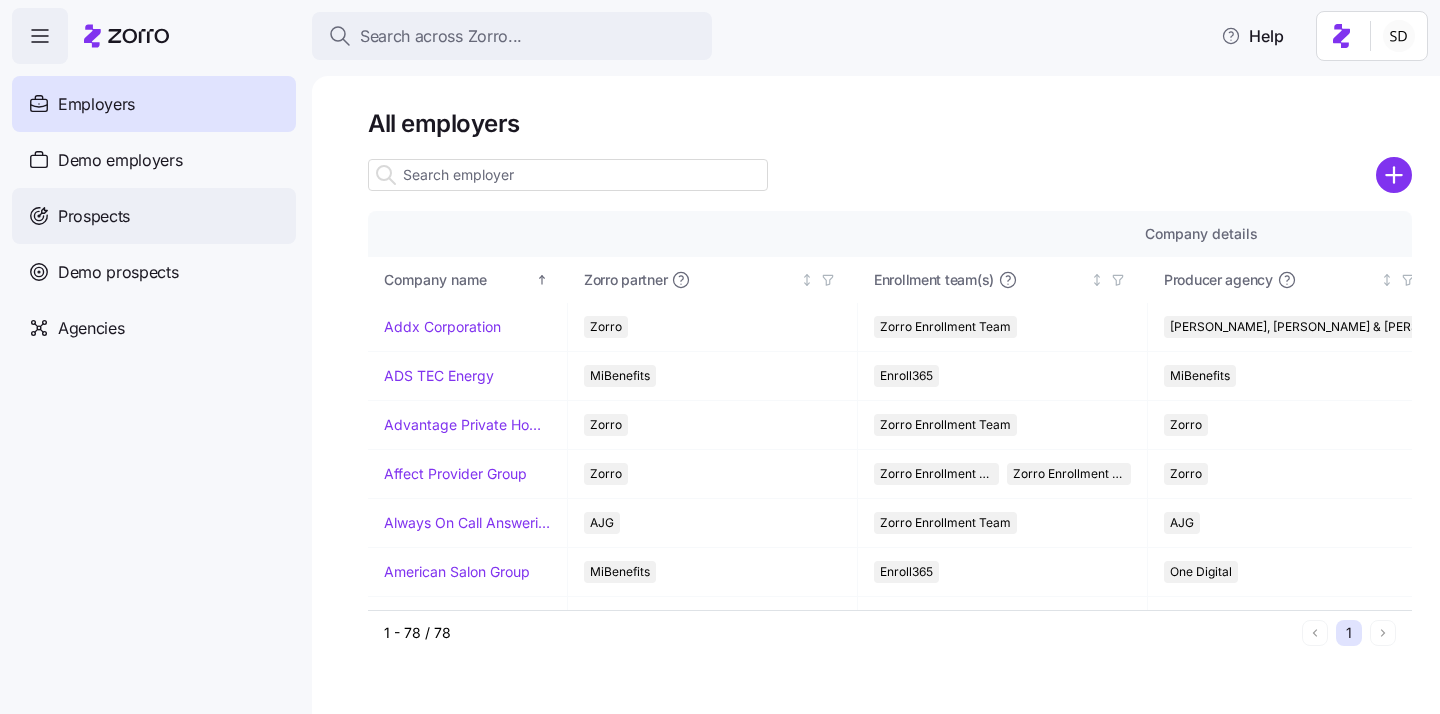 click on "Prospects" at bounding box center [94, 216] 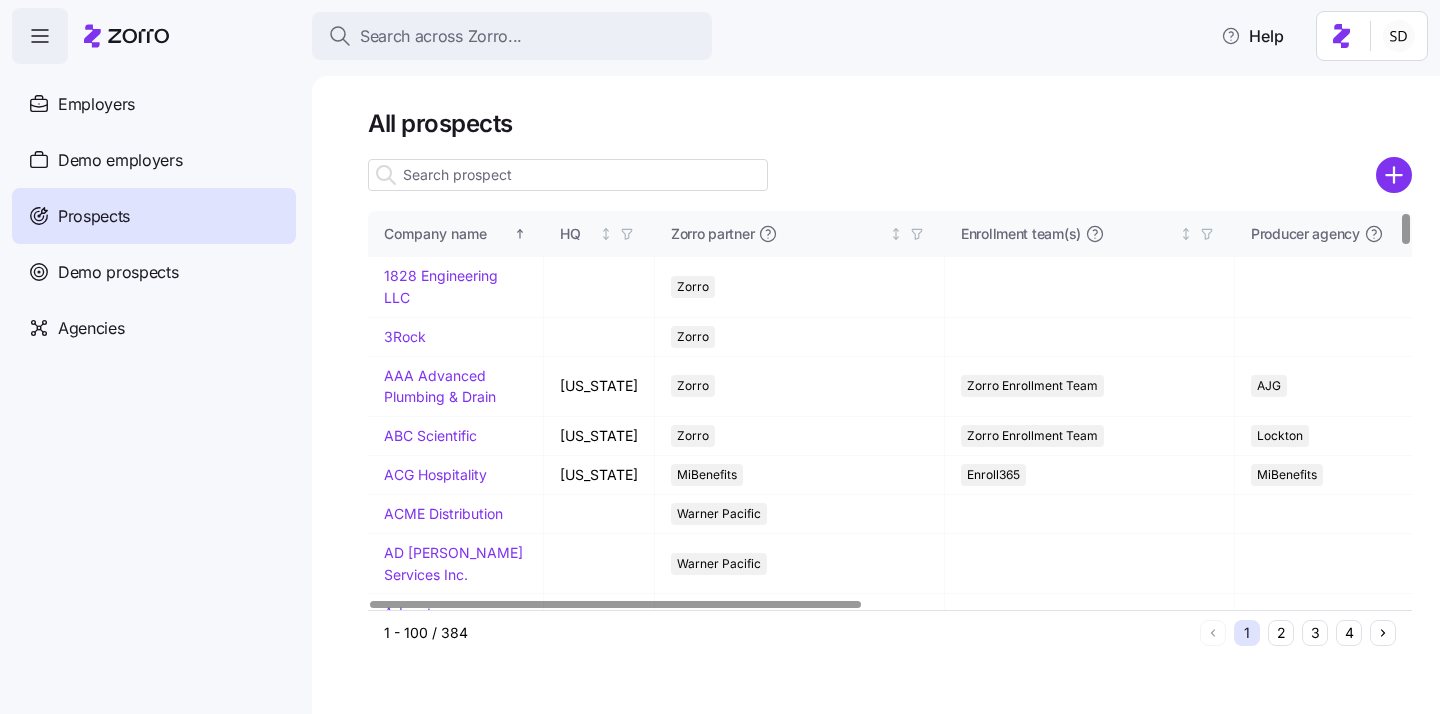 click 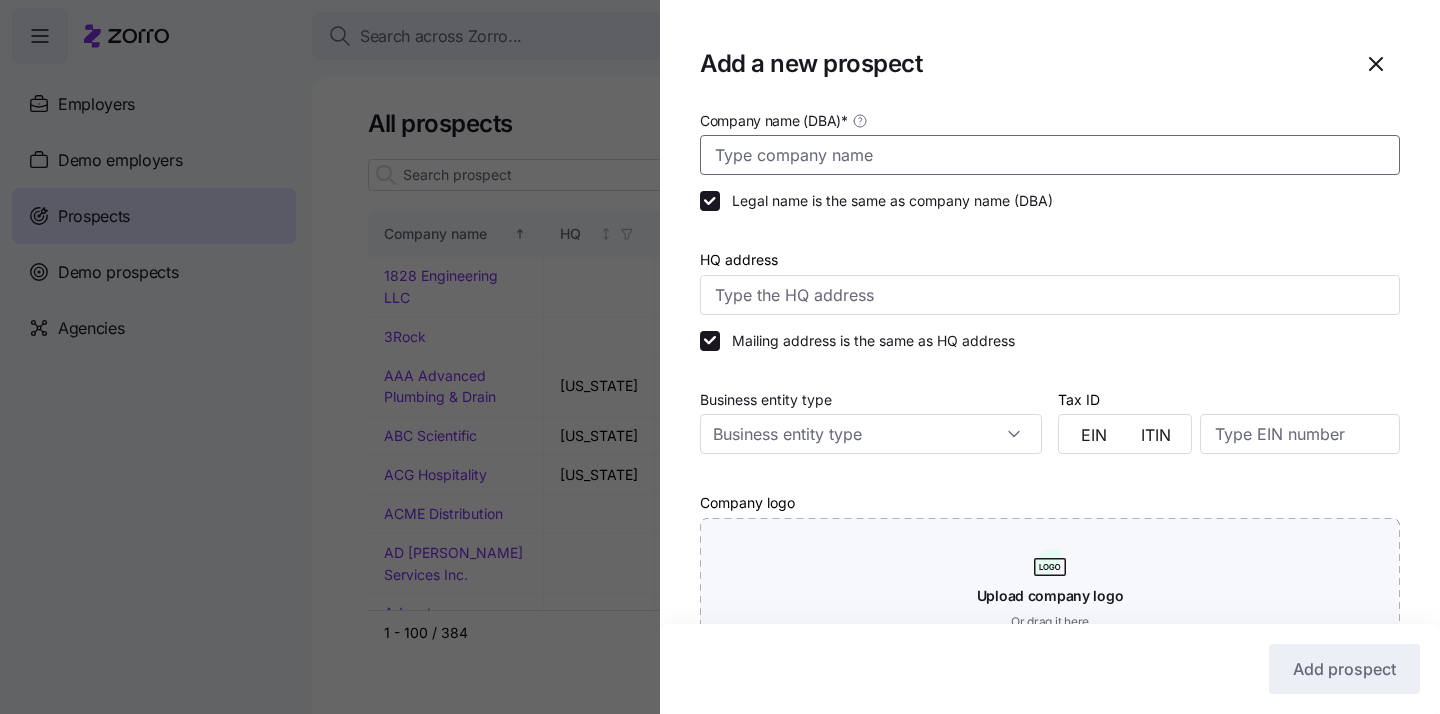 click on "Company name (DBA)  *" at bounding box center [1050, 155] 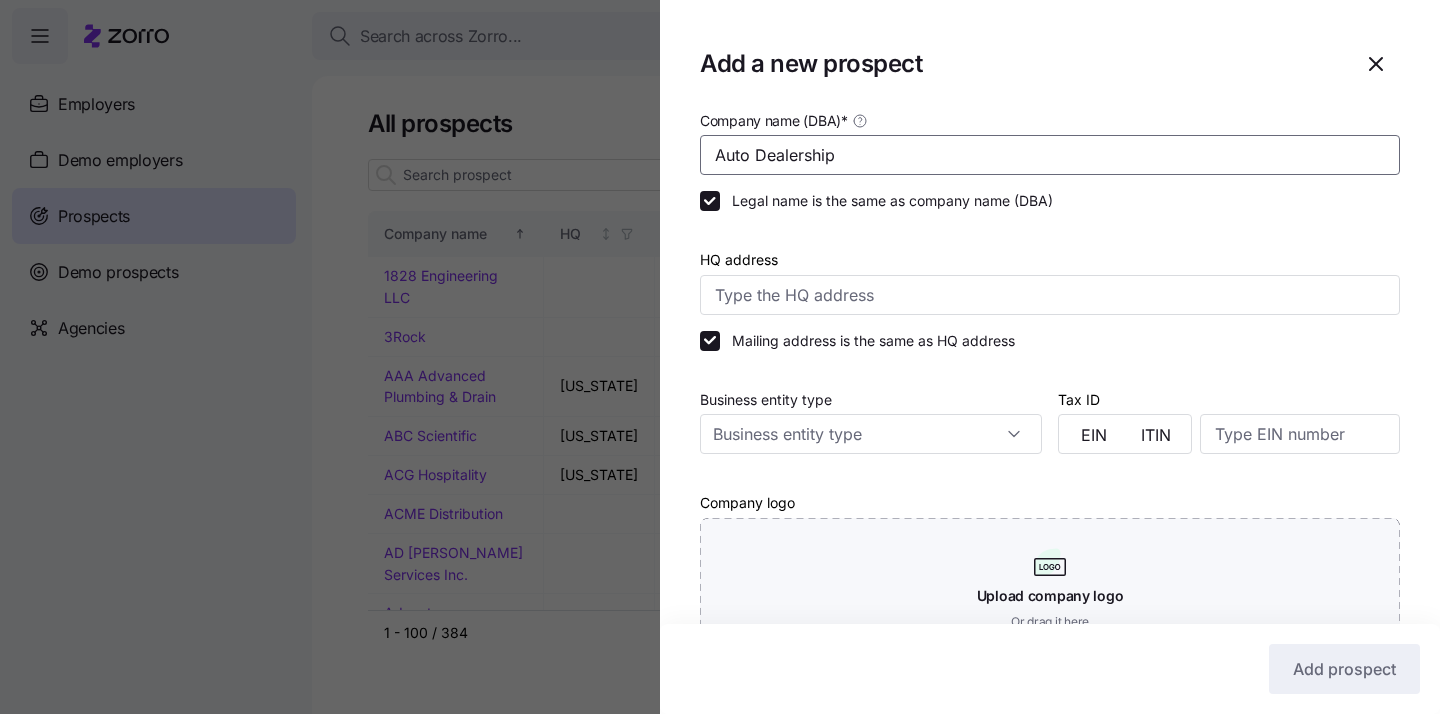 type on "Auto Dealership" 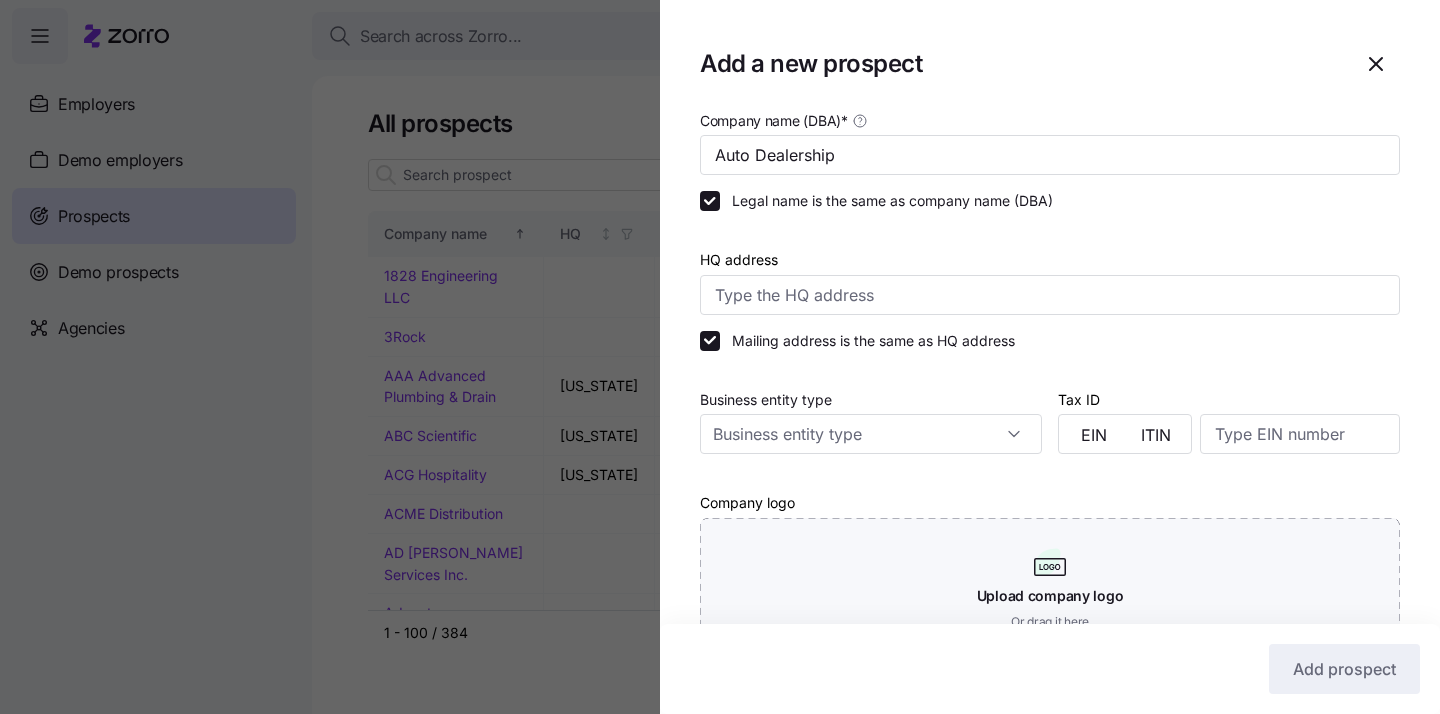 click at bounding box center [1050, 237] 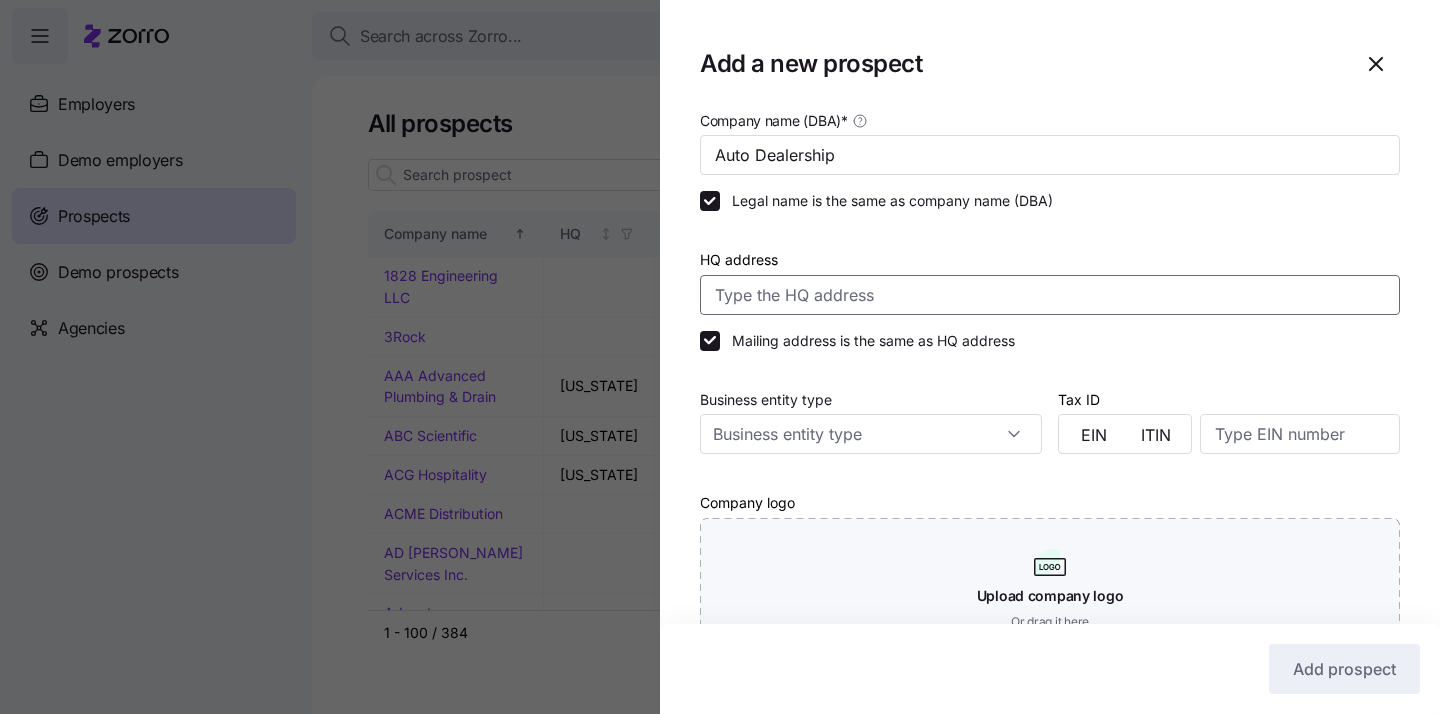 click on "HQ address" at bounding box center [1050, 295] 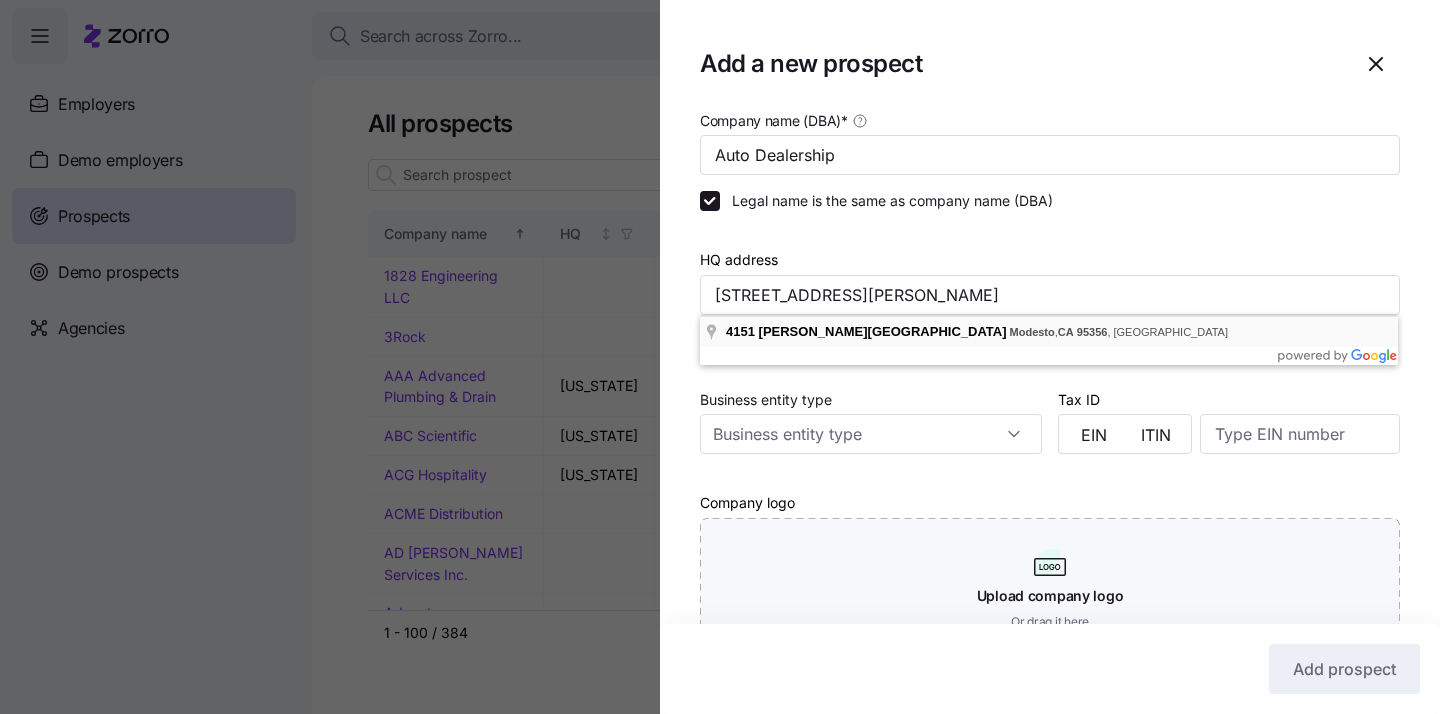 type on "[STREET_ADDRESS][PERSON_NAME]" 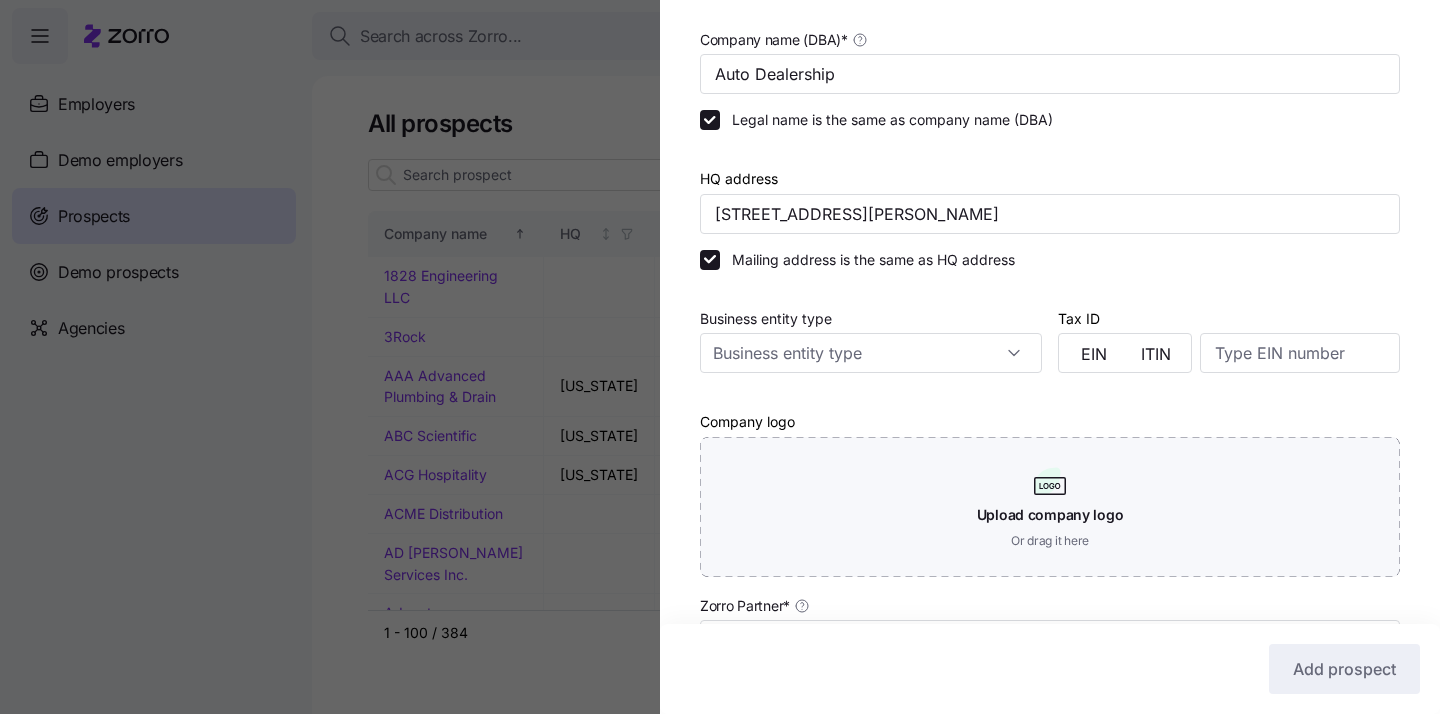 scroll, scrollTop: 0, scrollLeft: 0, axis: both 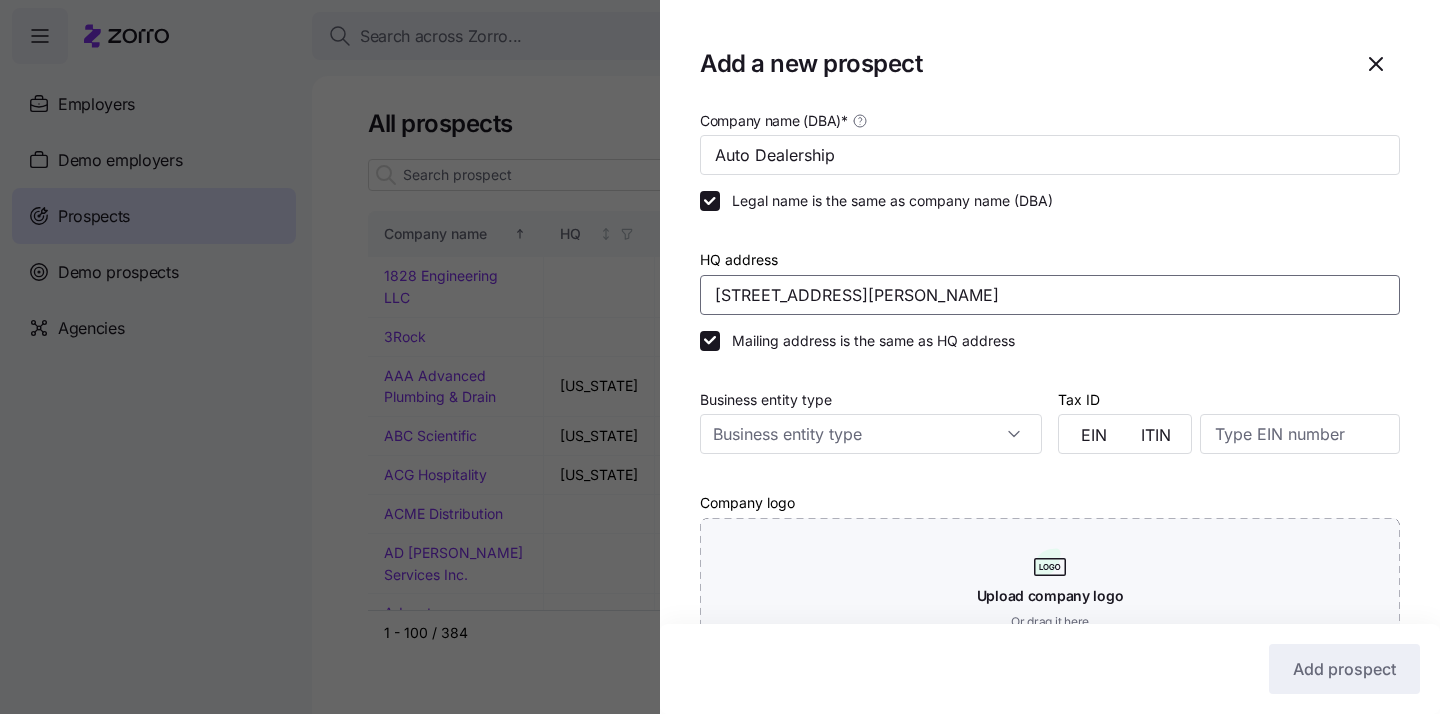 click on "[STREET_ADDRESS][PERSON_NAME]" at bounding box center (1050, 295) 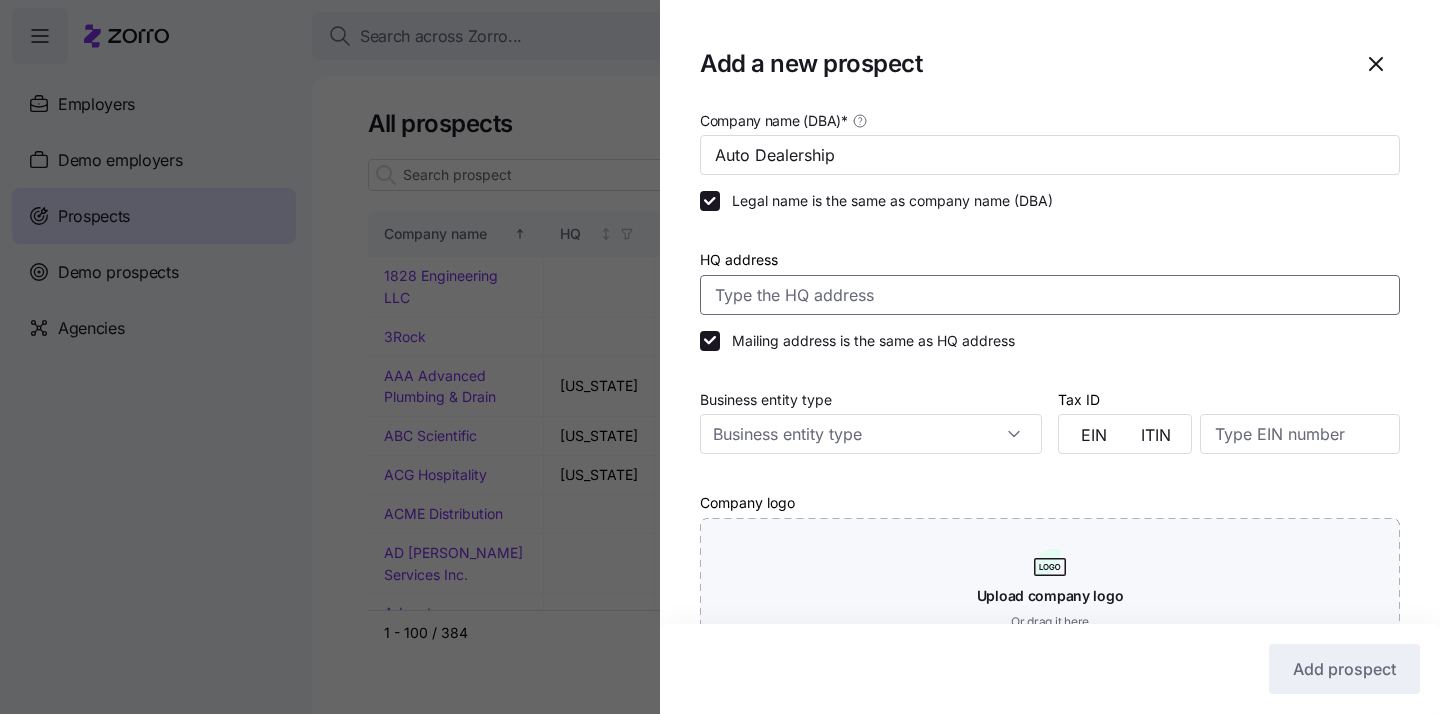 type 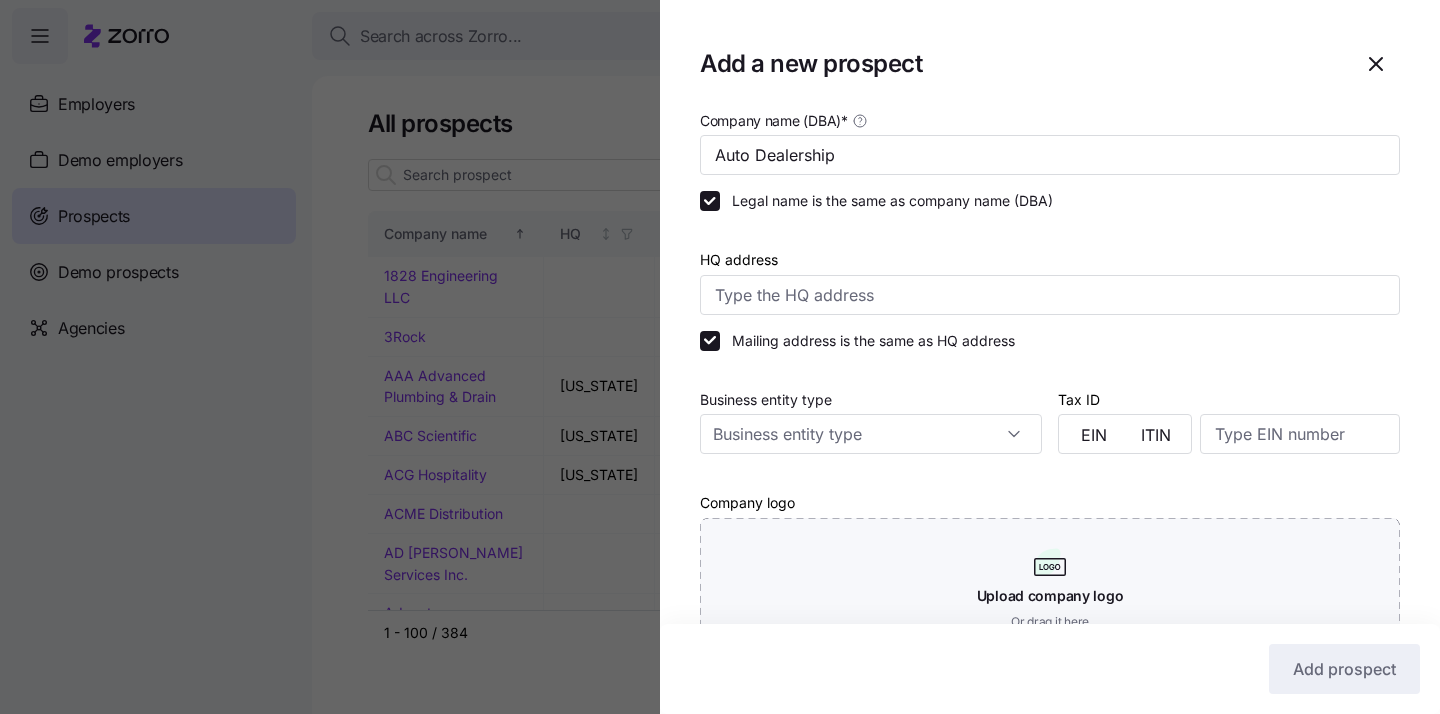 click on "HQ address" at bounding box center (1050, 281) 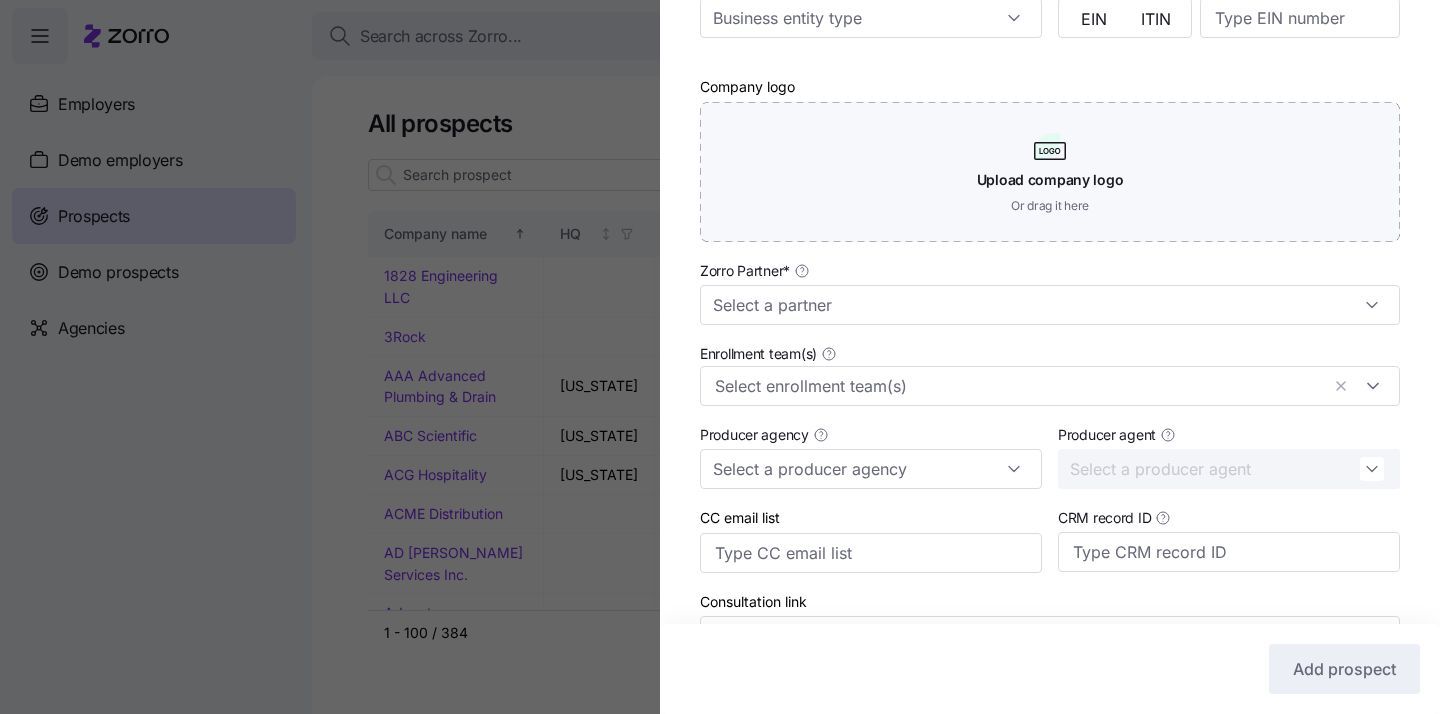 scroll, scrollTop: 419, scrollLeft: 0, axis: vertical 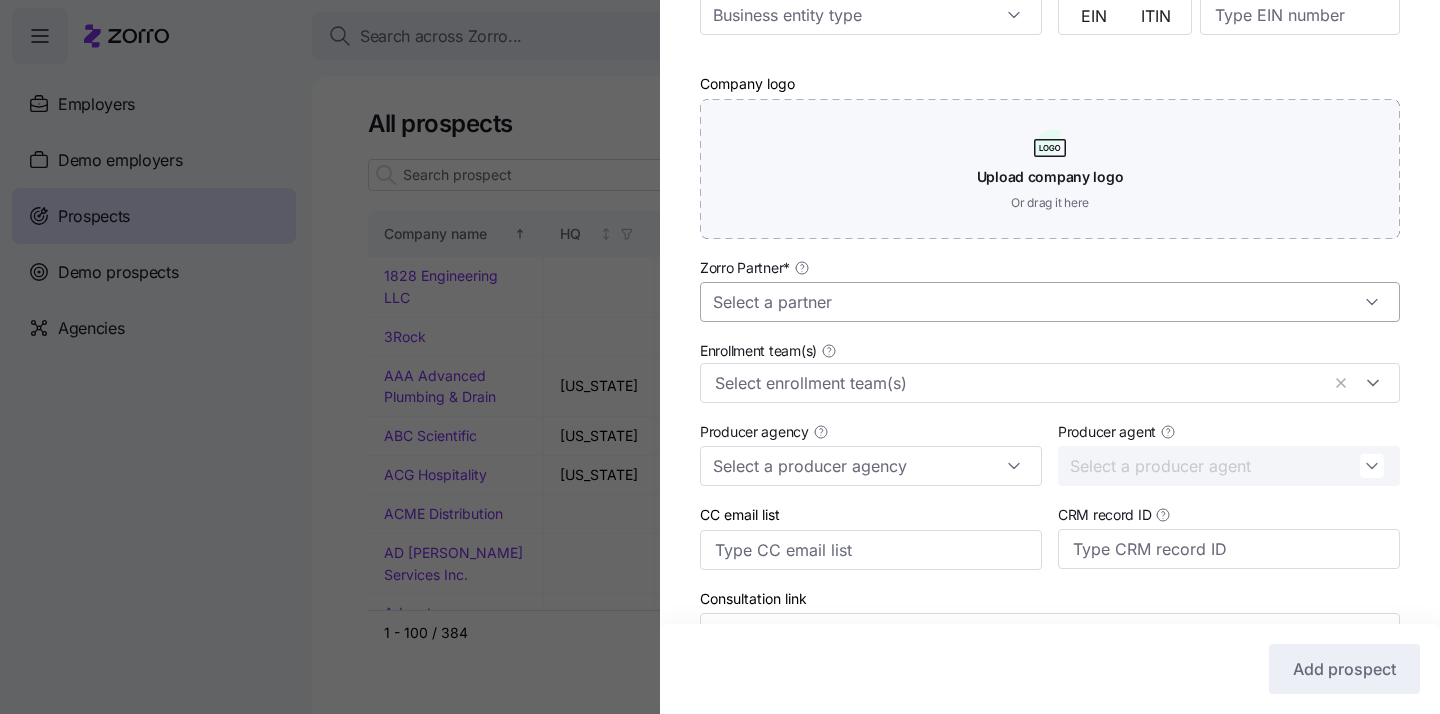 click on "Zorro Partner  *" at bounding box center [1050, 302] 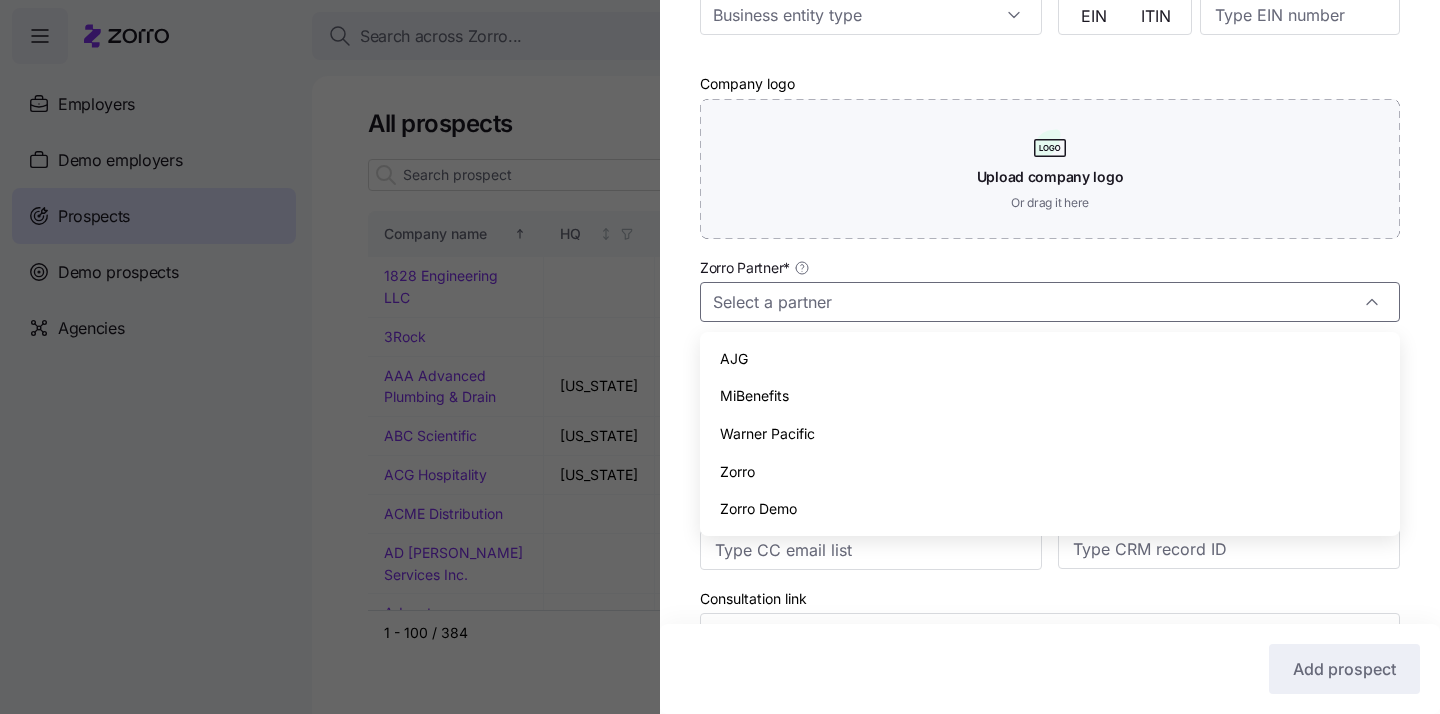 click on "Zorro" at bounding box center [1050, 472] 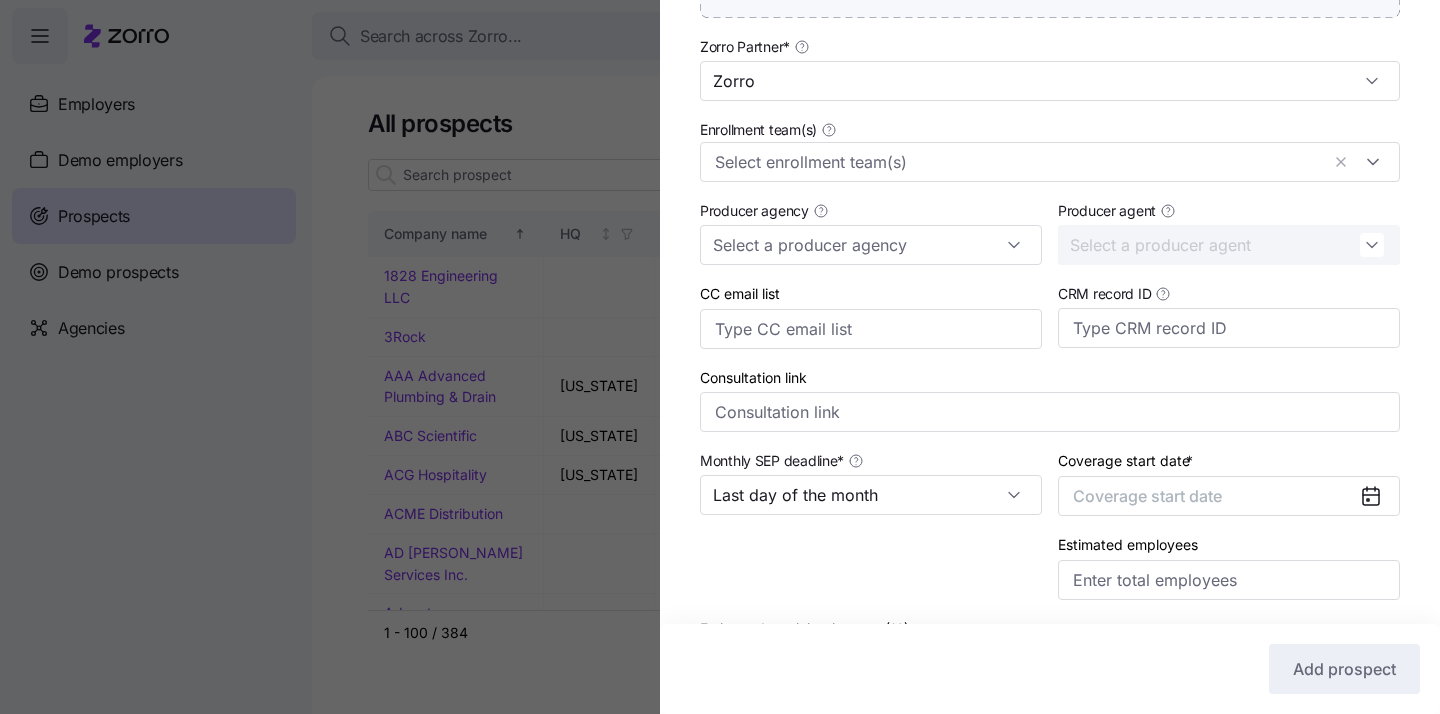 scroll, scrollTop: 791, scrollLeft: 0, axis: vertical 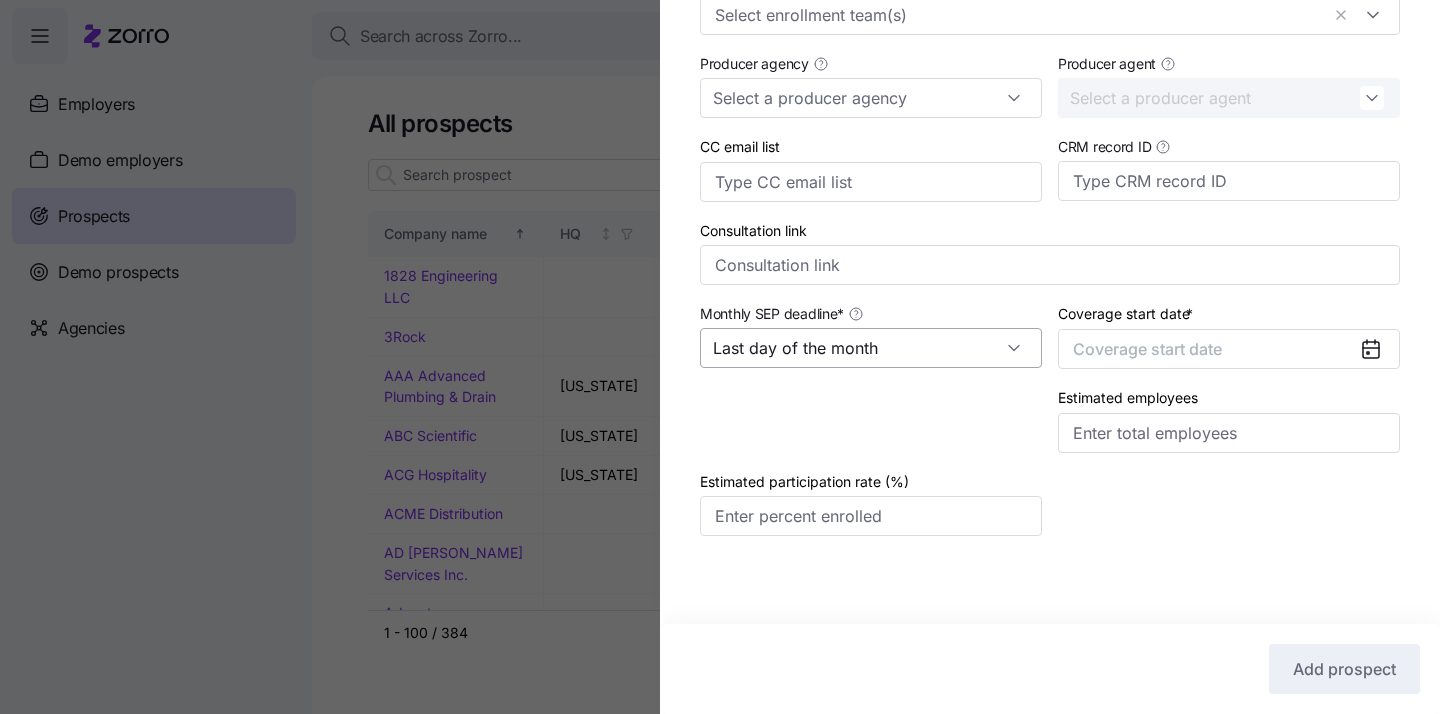 click on "Last day of the month" at bounding box center [871, 348] 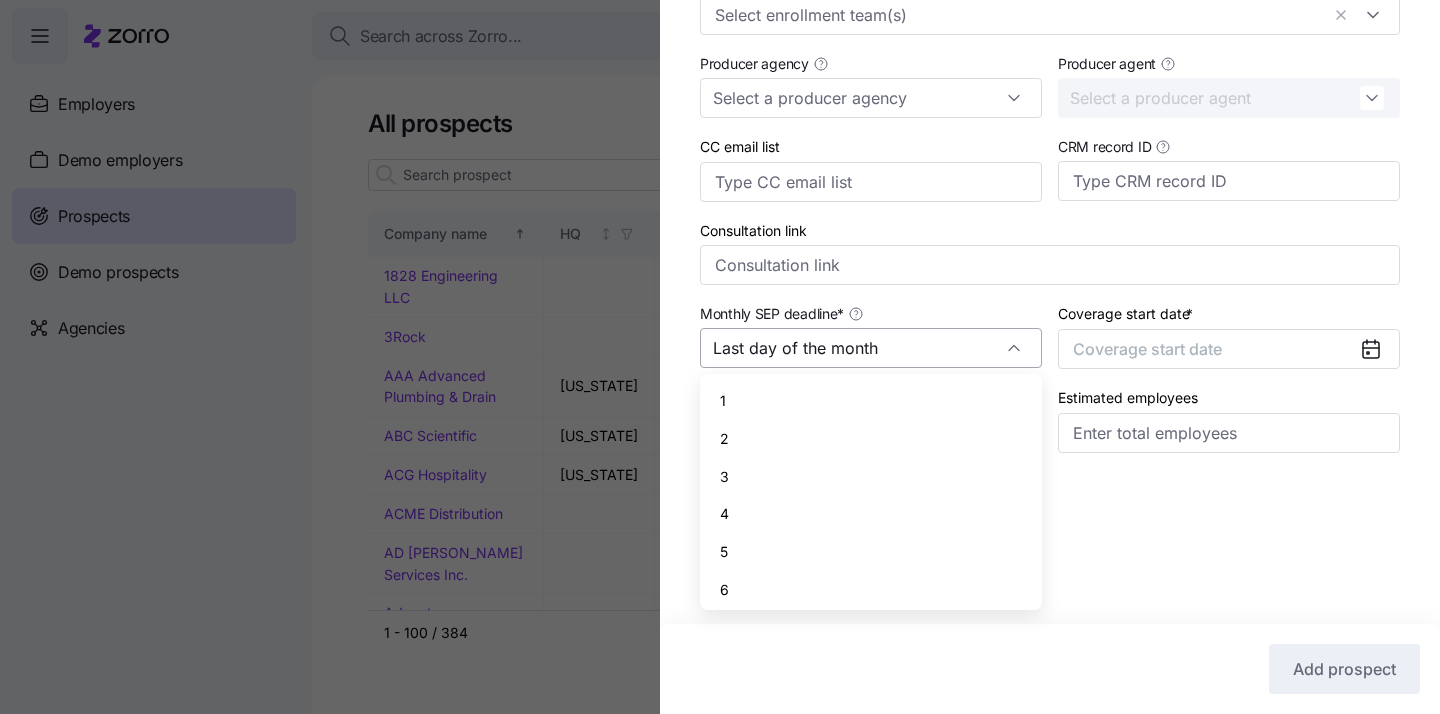 scroll, scrollTop: 873, scrollLeft: 0, axis: vertical 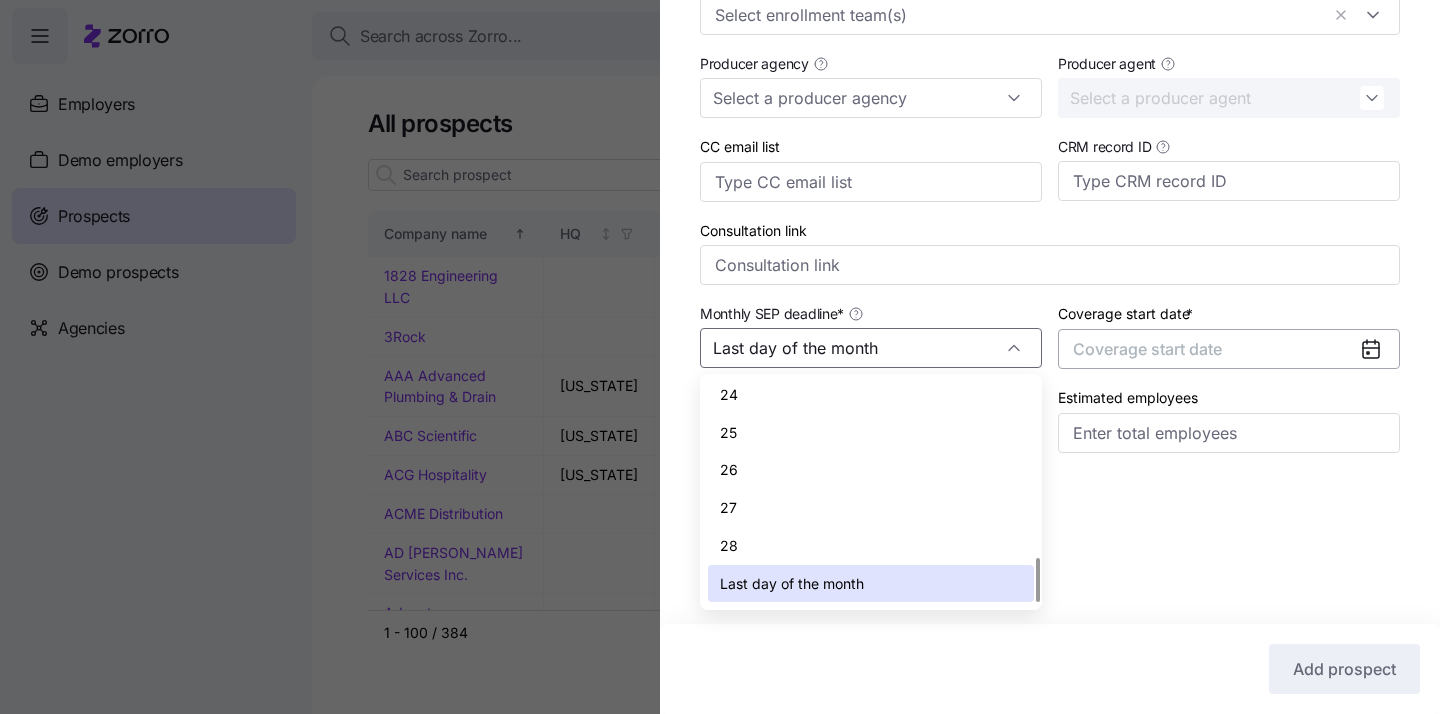 click on "Coverage start date" at bounding box center (1229, 349) 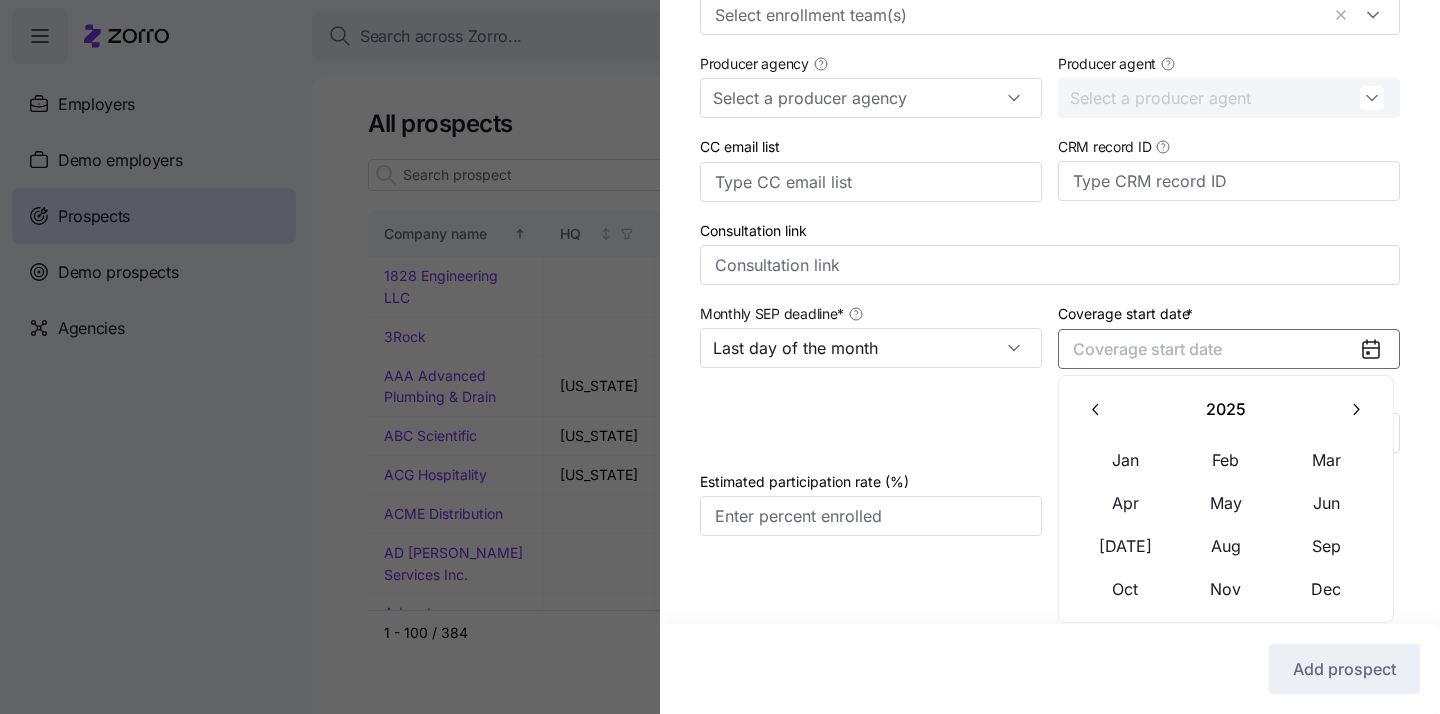 click at bounding box center [1356, 409] 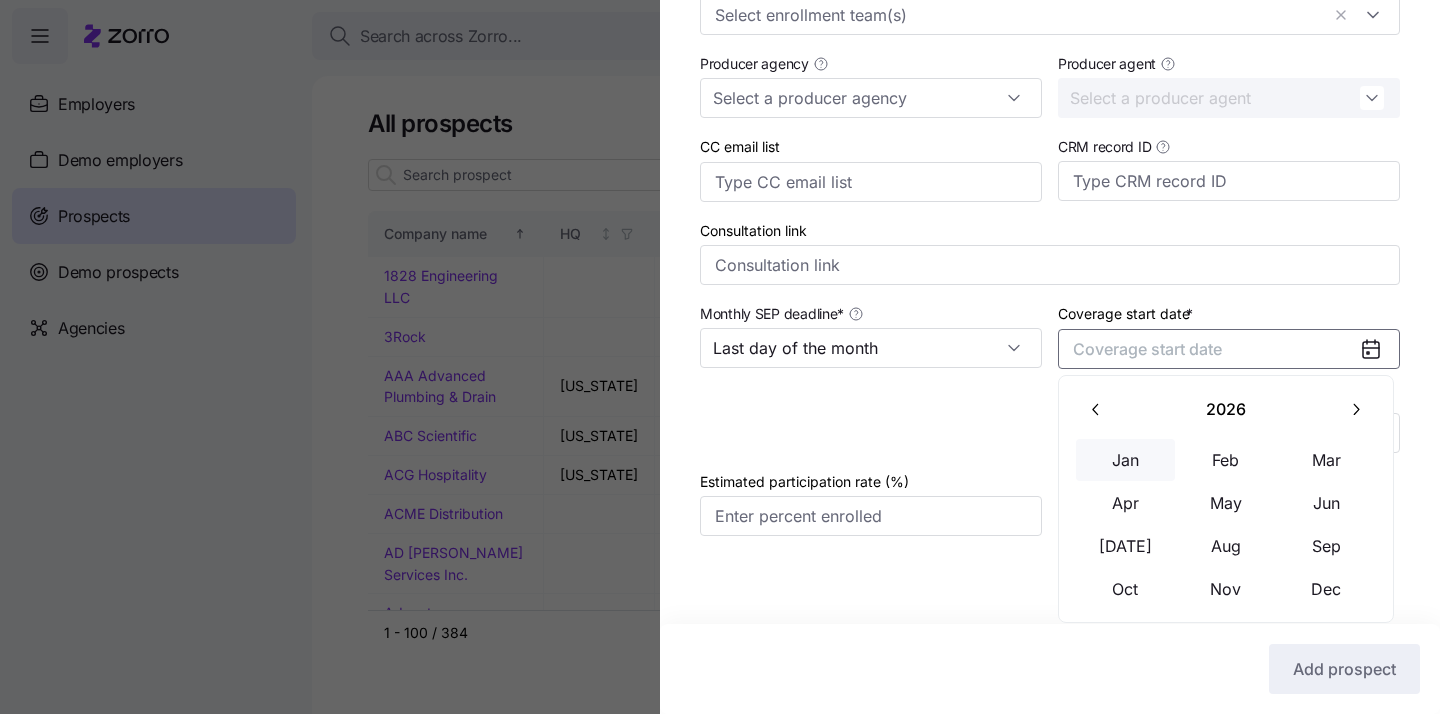 click on "Jan" at bounding box center (1126, 460) 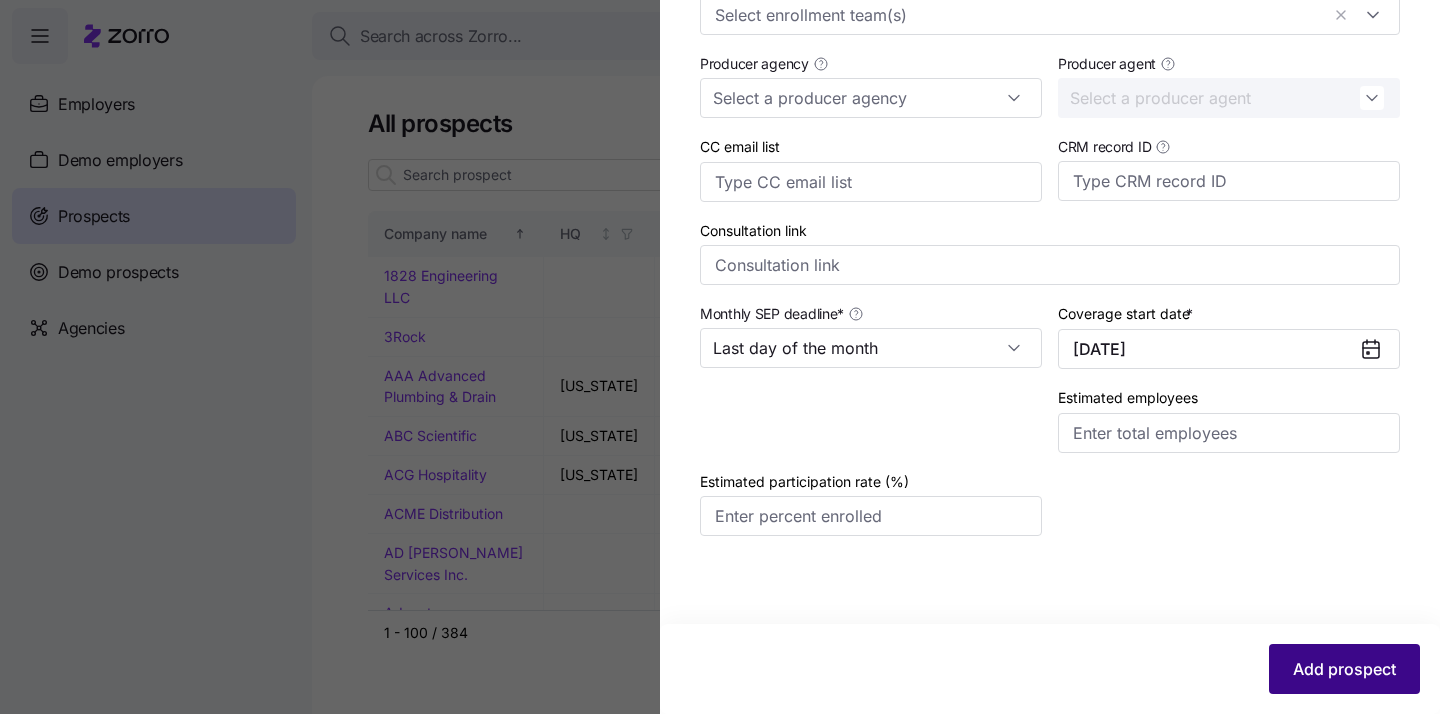 click on "Add prospect" at bounding box center (1344, 669) 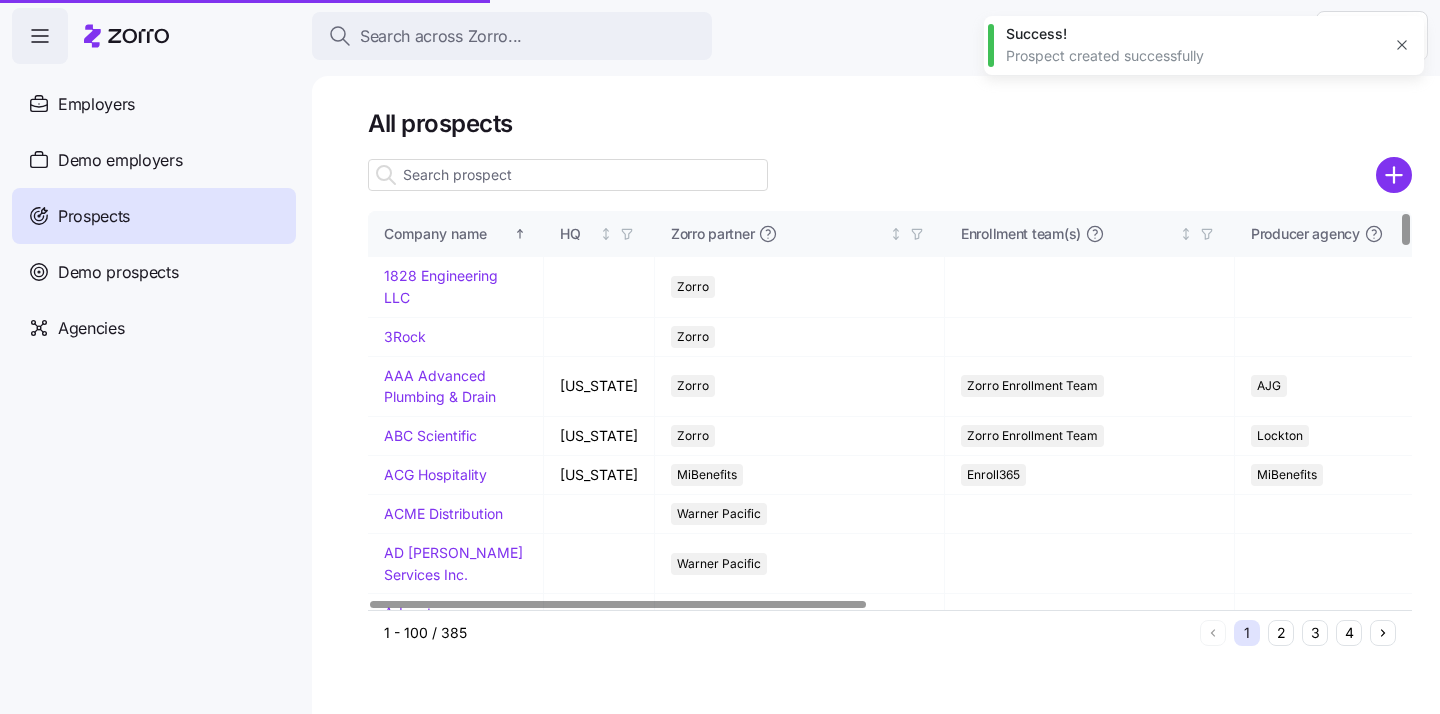 click at bounding box center [568, 175] 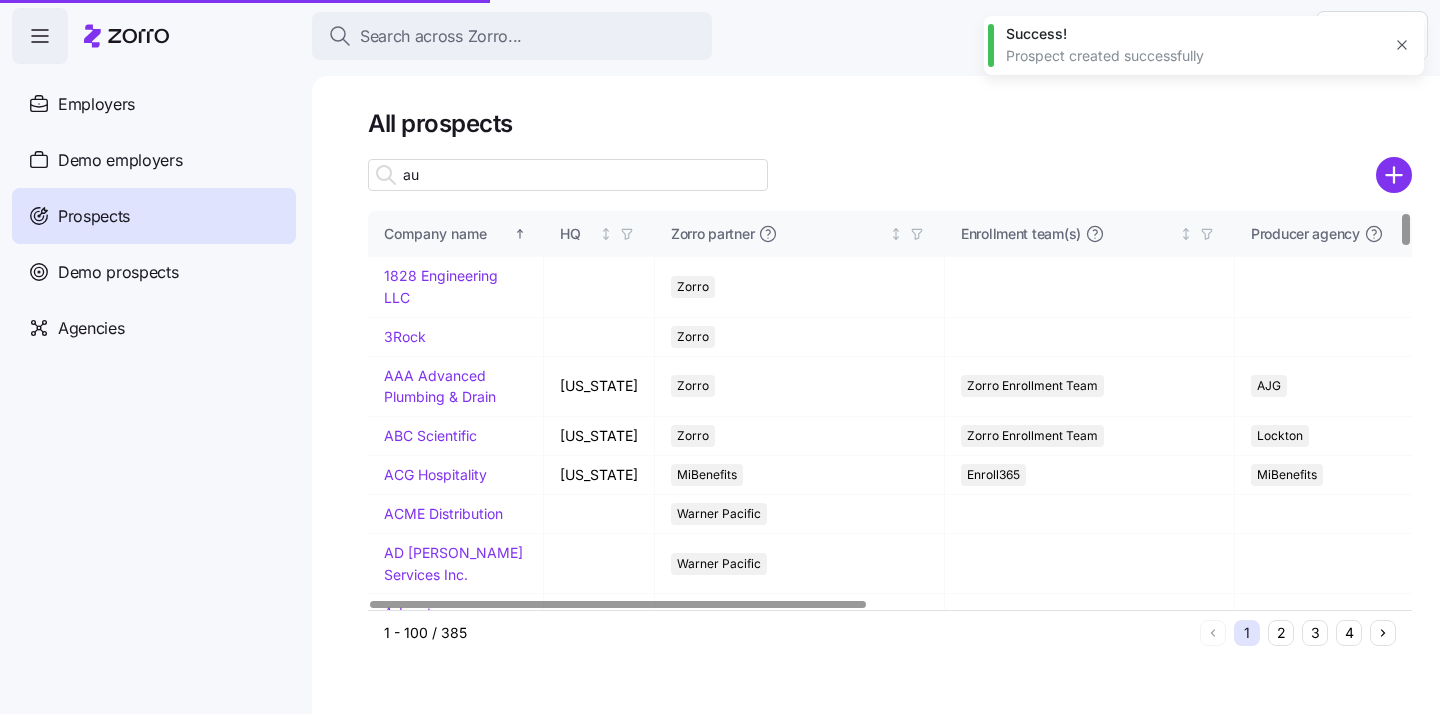 click on "au" at bounding box center (568, 175) 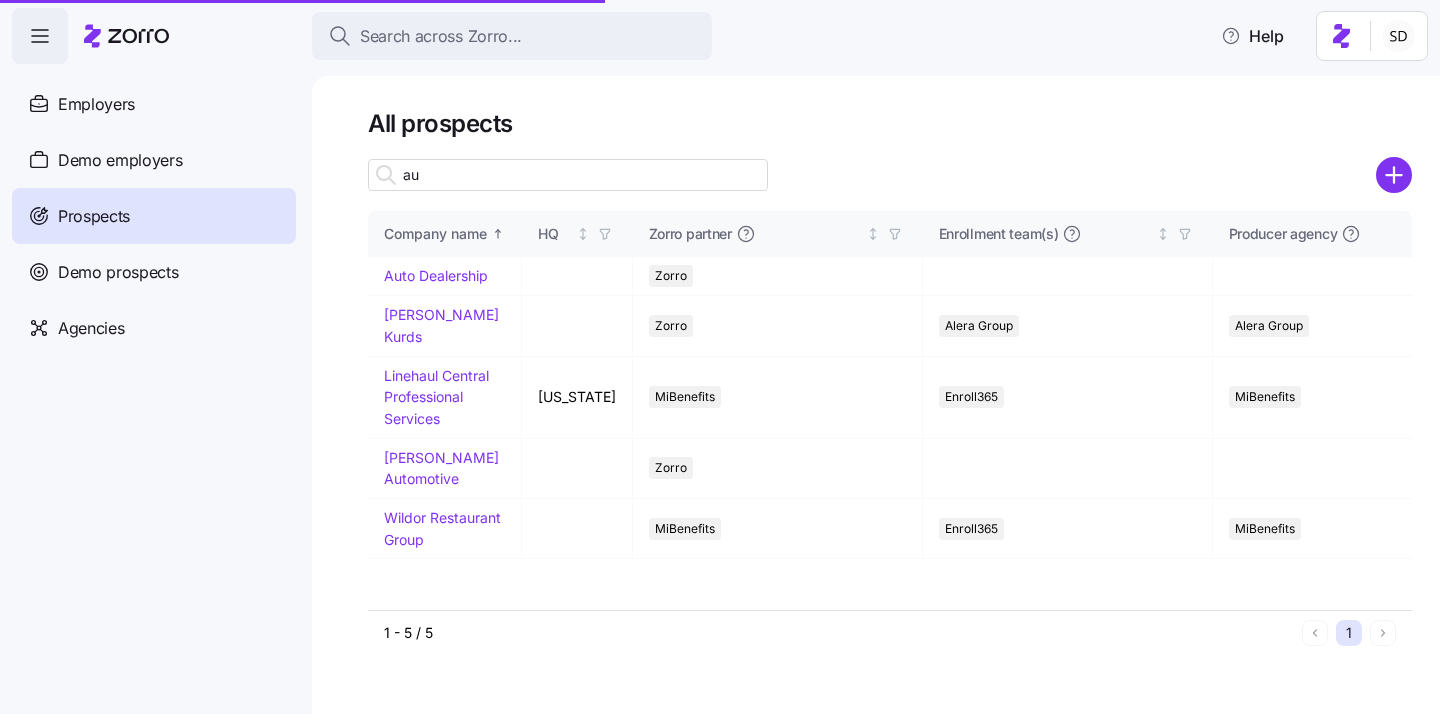 type on "au" 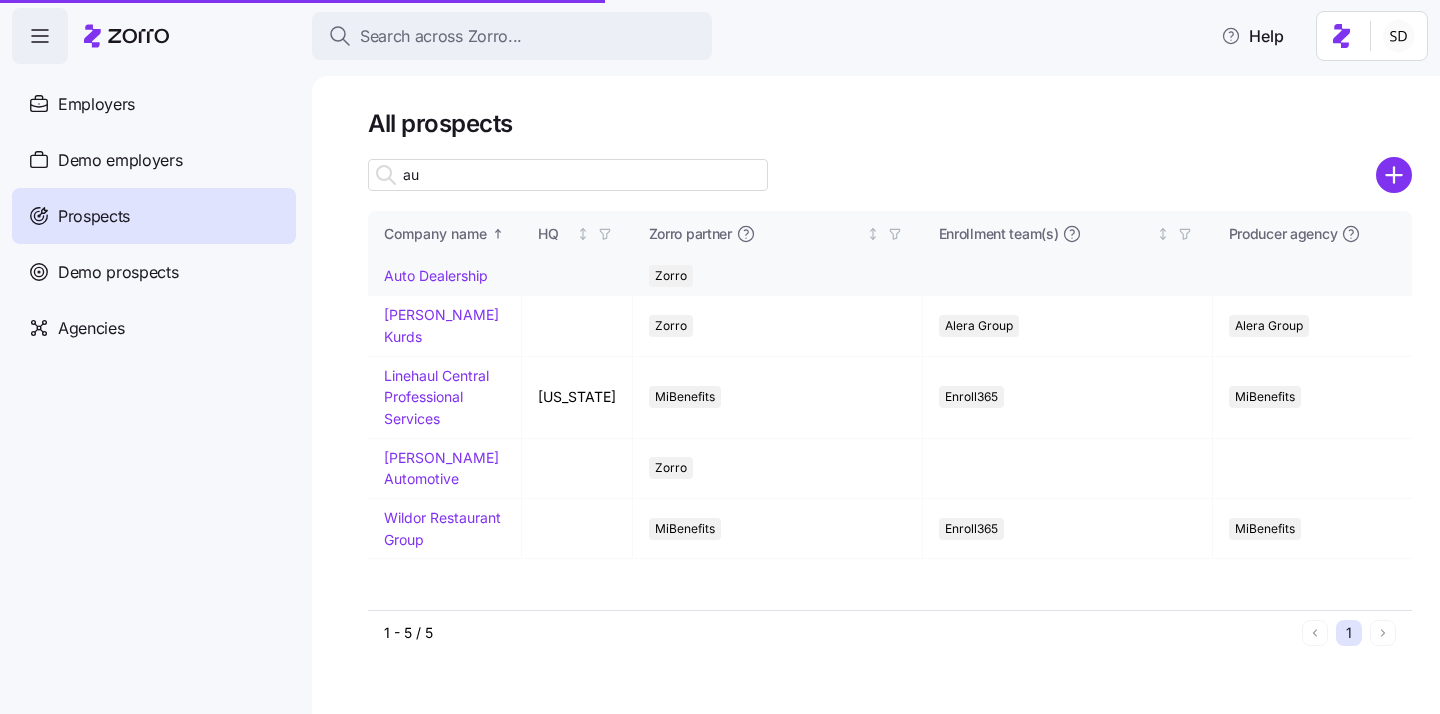 click on "Auto Dealership" at bounding box center [436, 275] 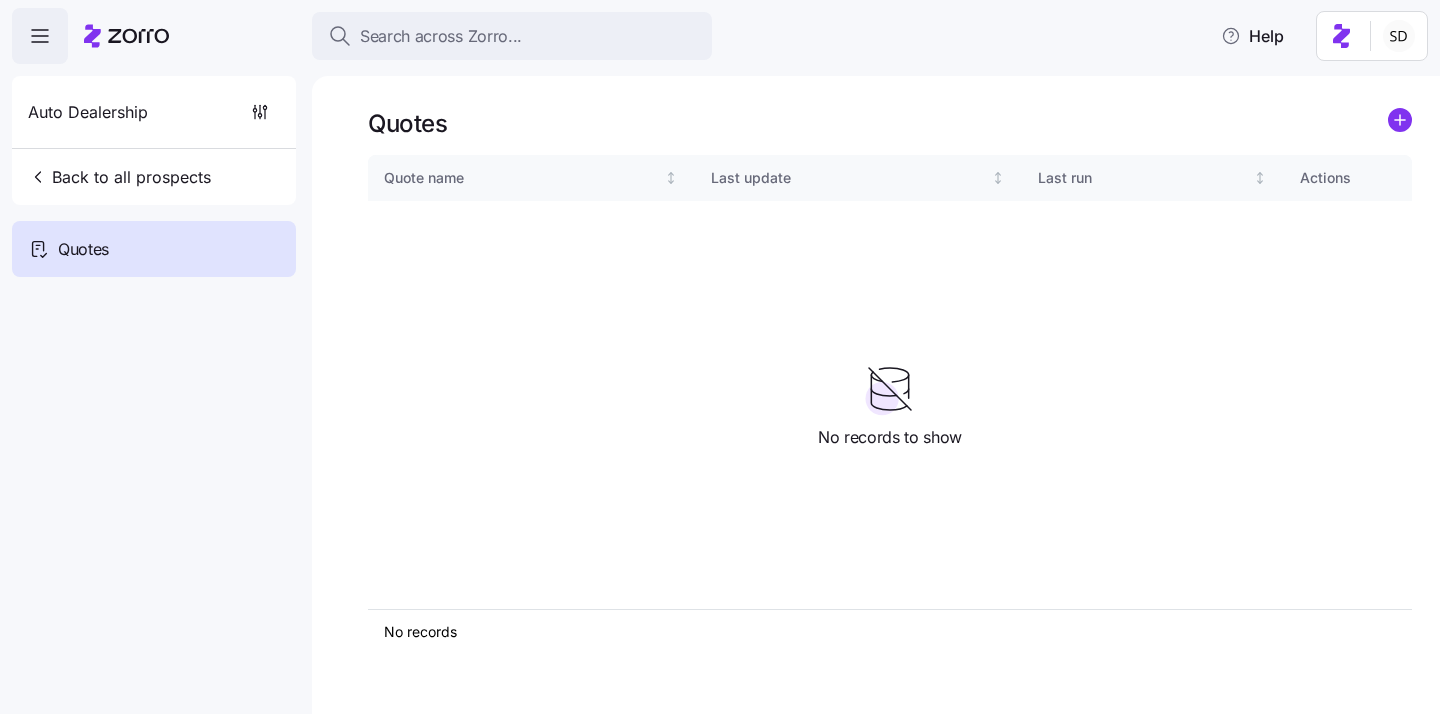 click 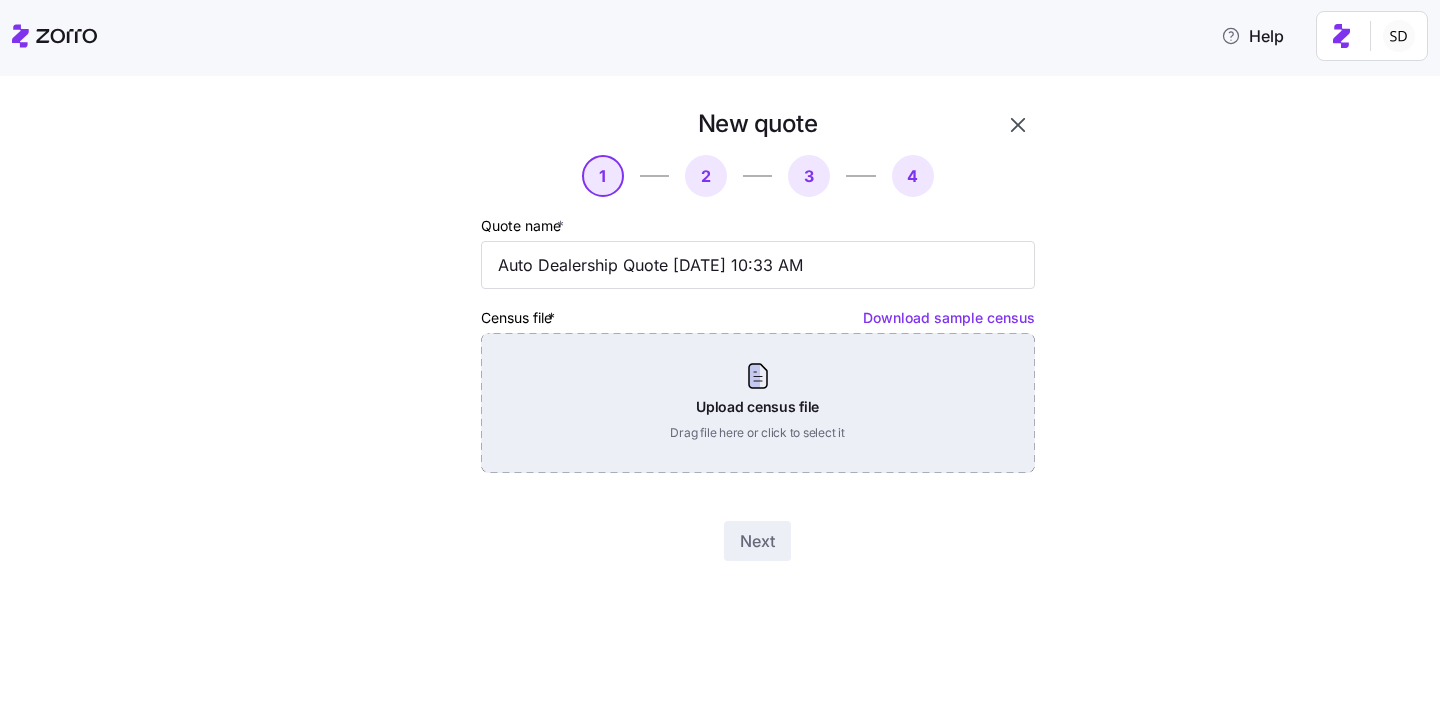 click on "Upload census file Drag file here or click to select it" at bounding box center (758, 403) 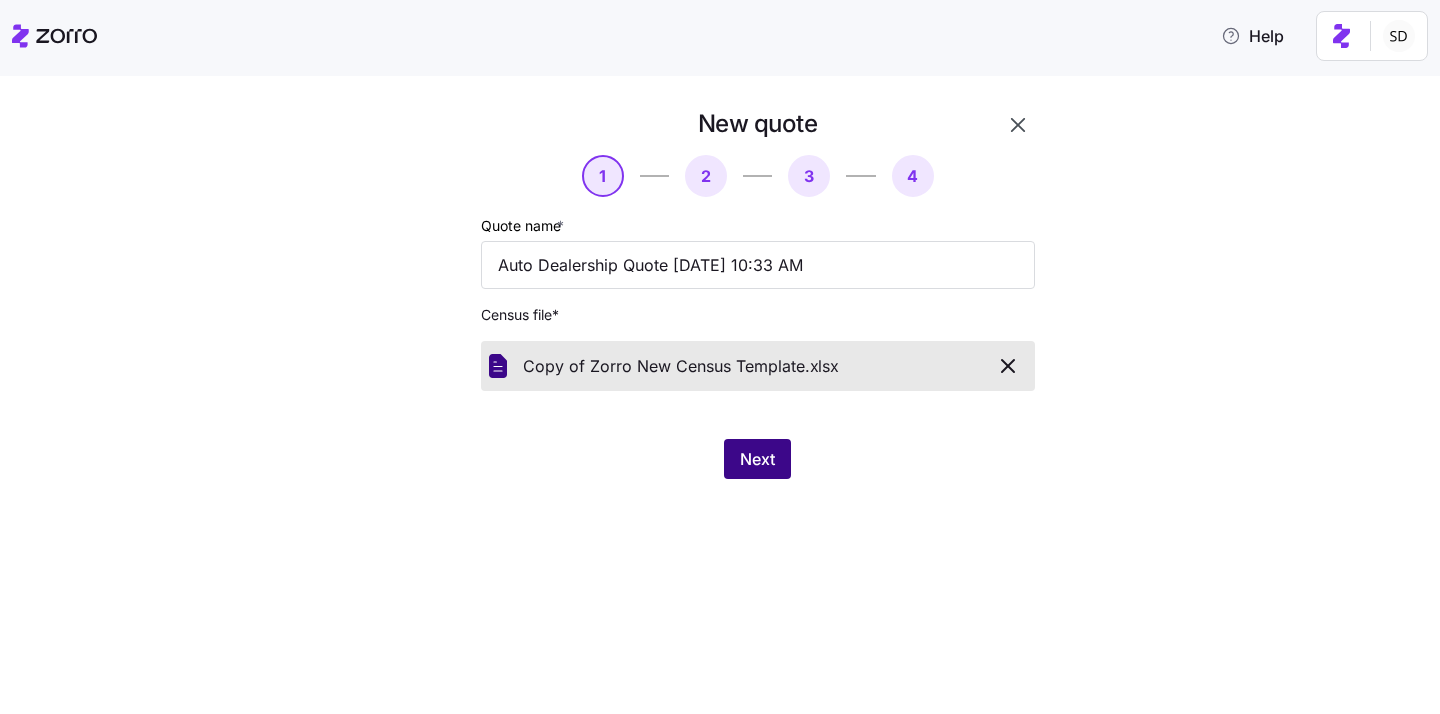 click on "Next" at bounding box center [757, 459] 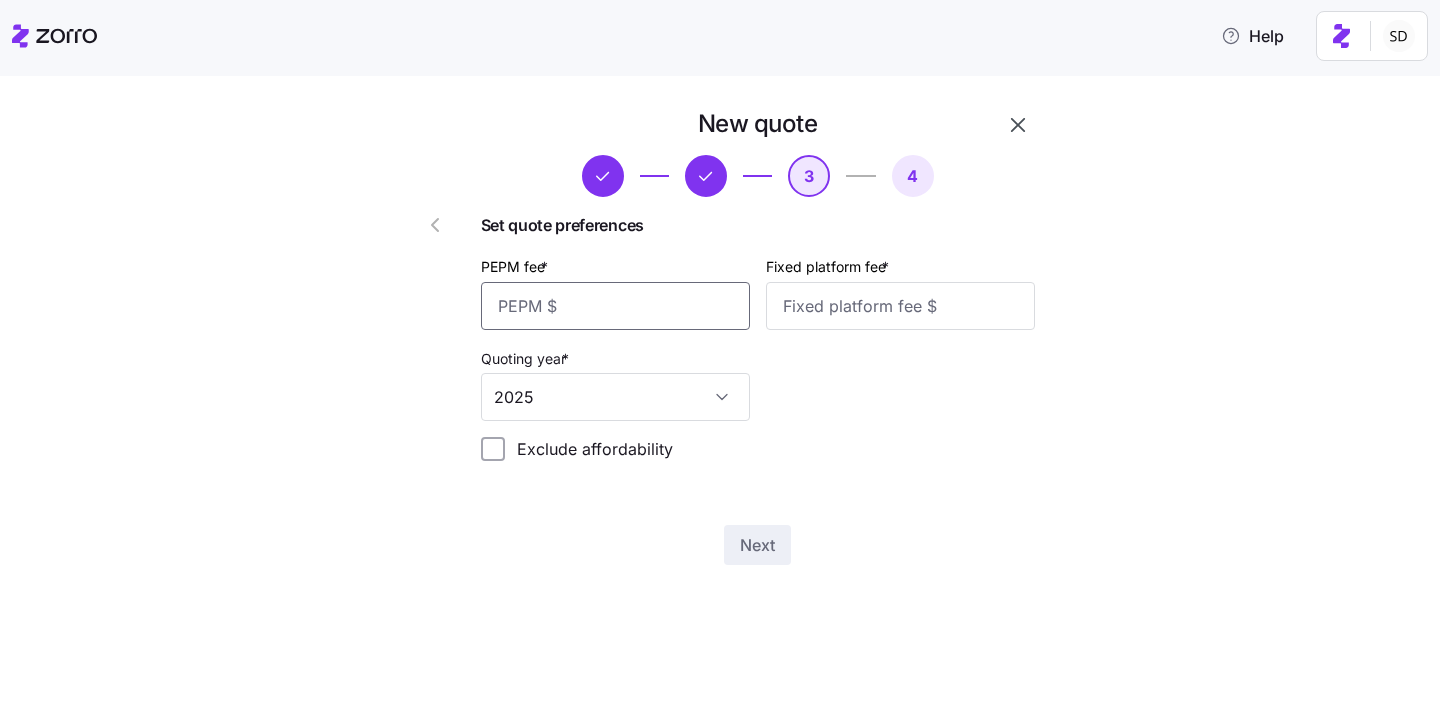 click on "PEPM fee  *" at bounding box center [615, 306] 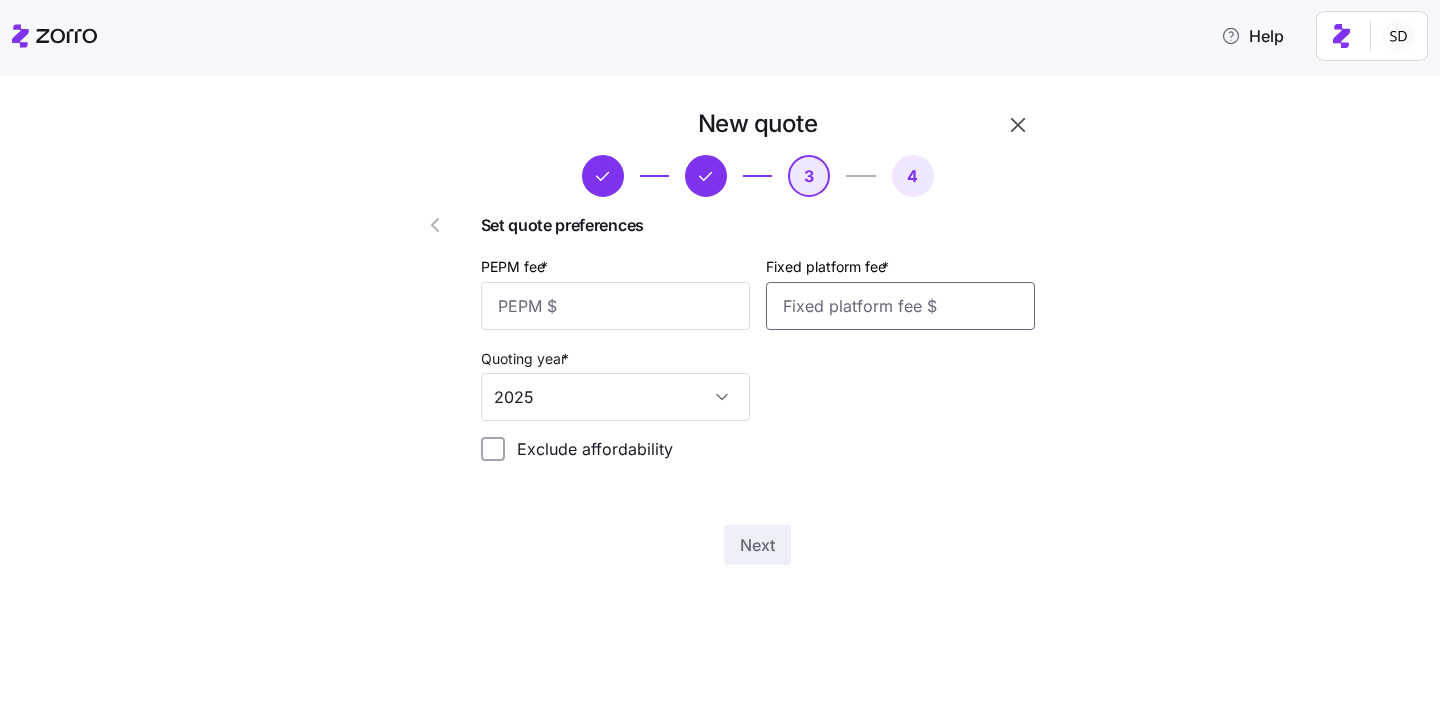 click on "Fixed platform fee  *" at bounding box center (900, 306) 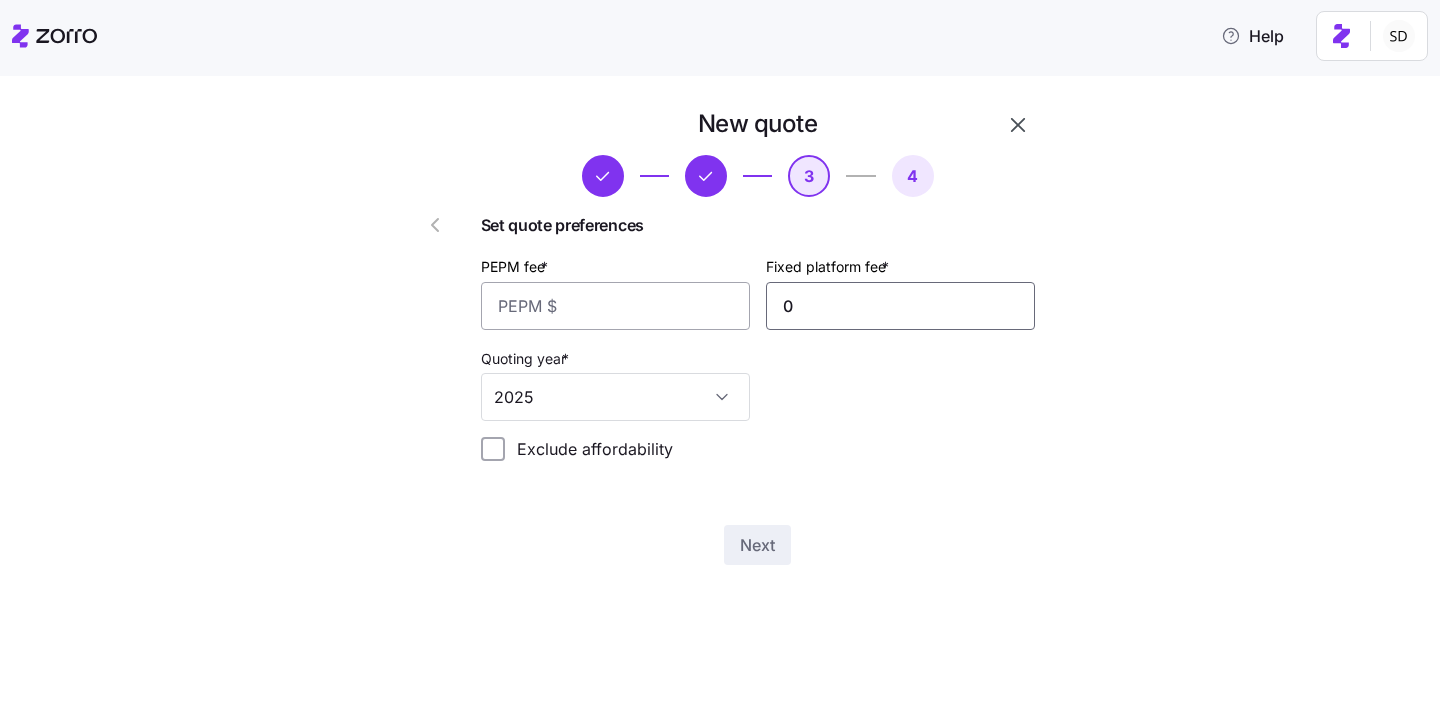 type on "0" 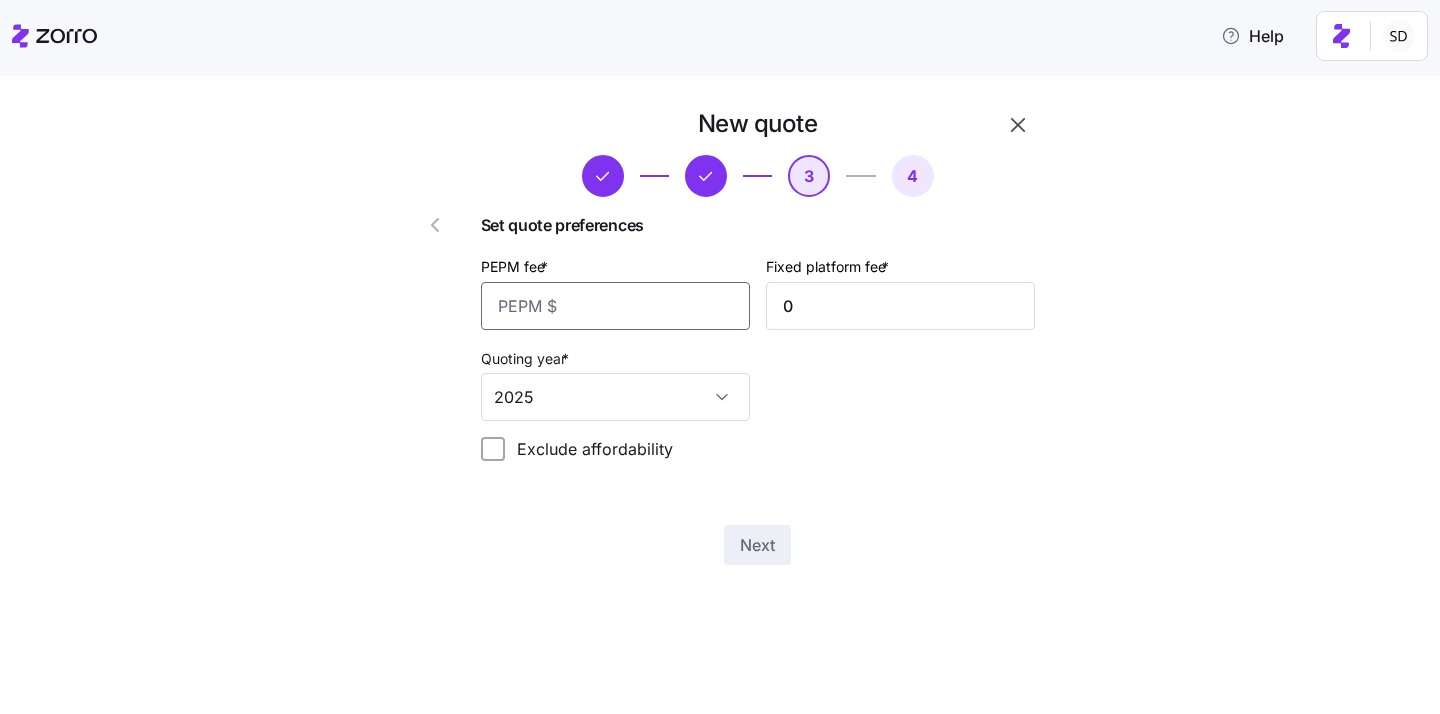 click on "PEPM fee  *" at bounding box center (615, 306) 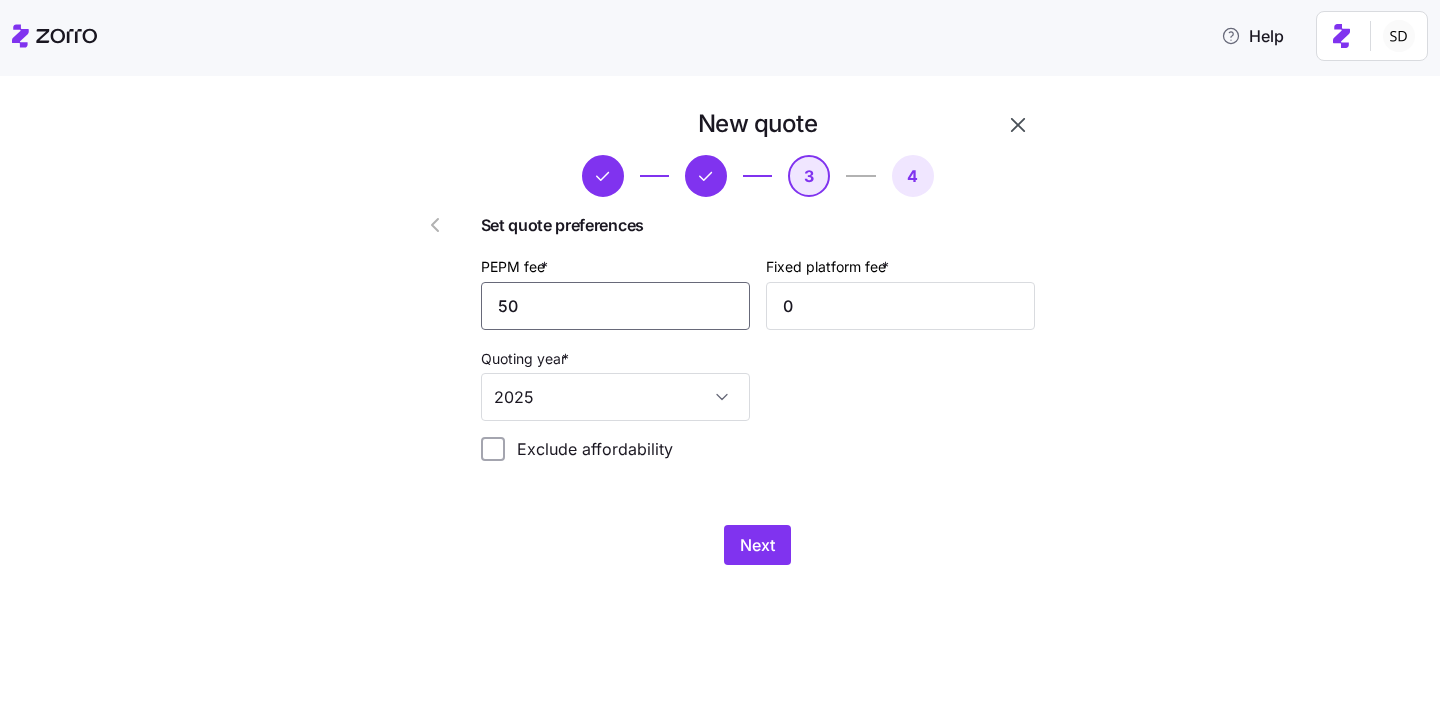 type on "50" 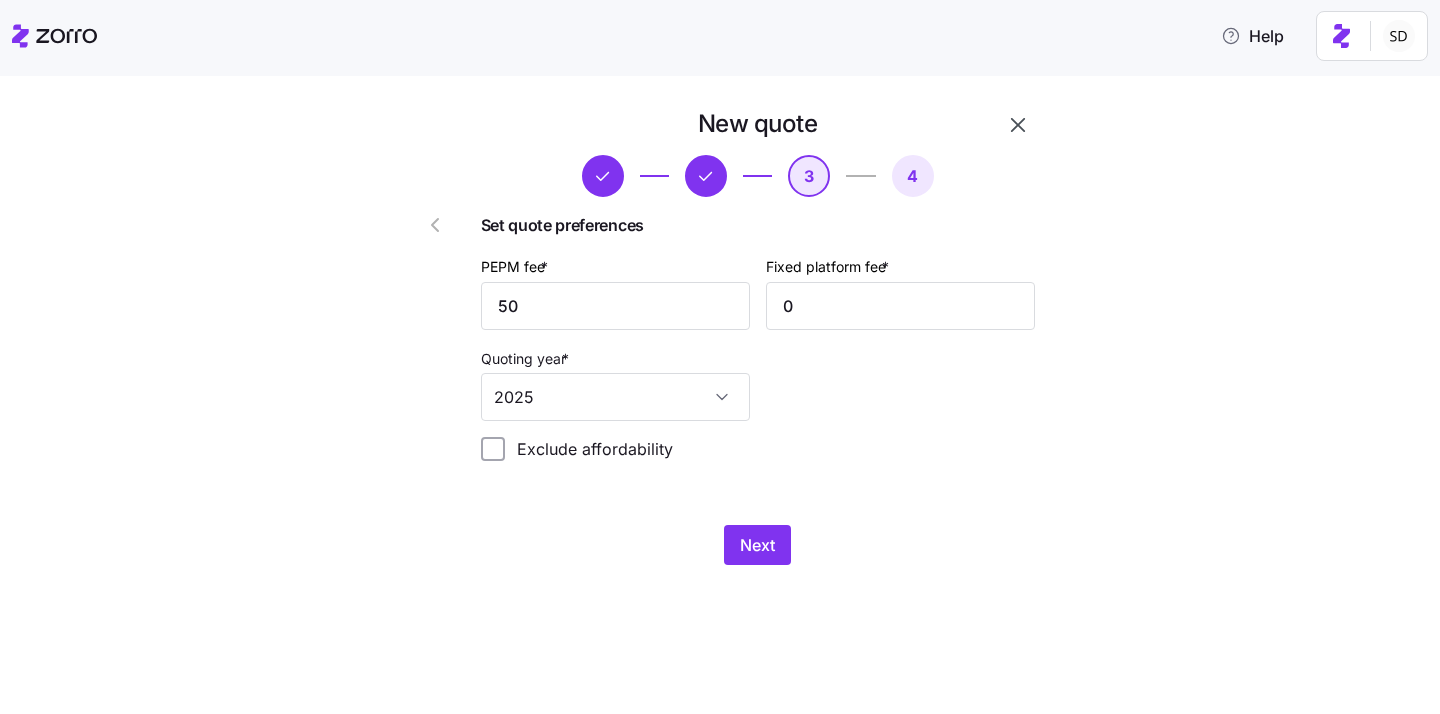 click on "PEPM fee  * 50 Fixed platform fee  * 0 Quoting year  * 2025" at bounding box center (758, 337) 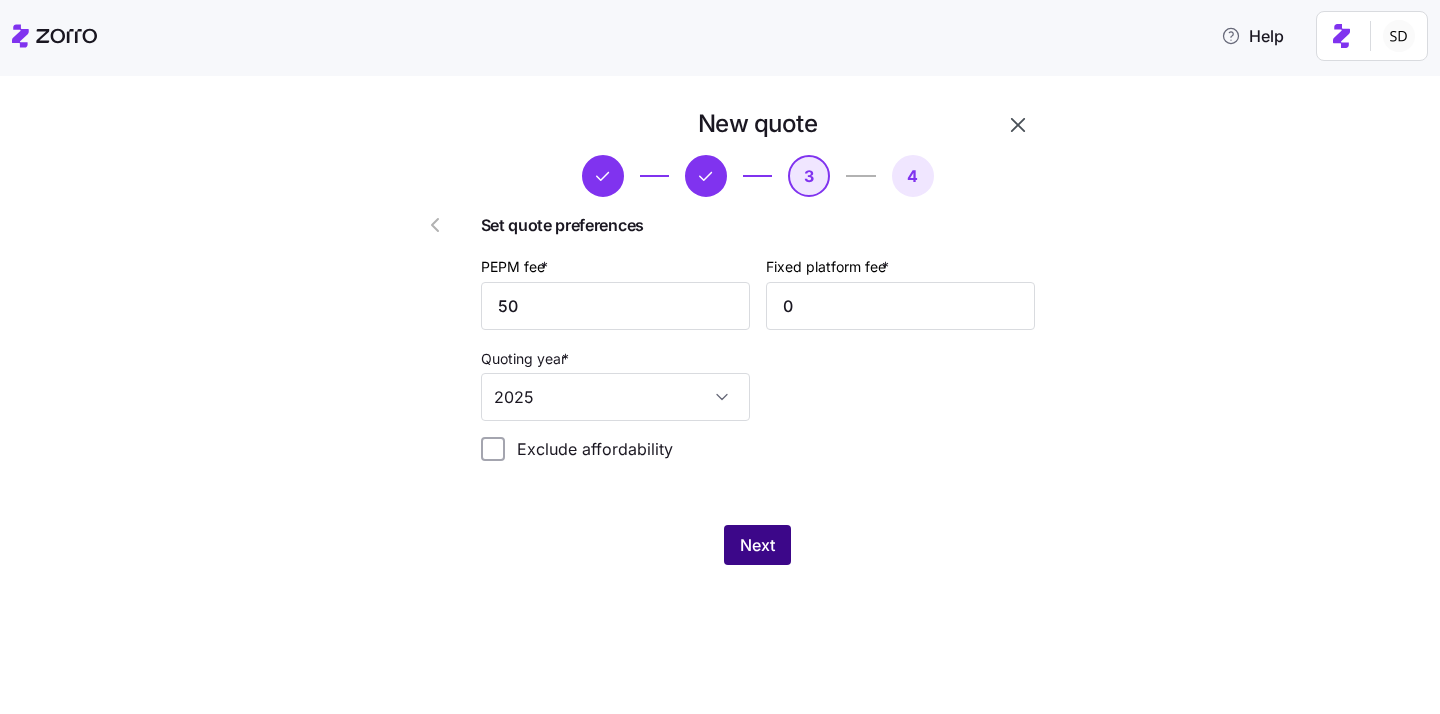 click on "Next" at bounding box center [757, 545] 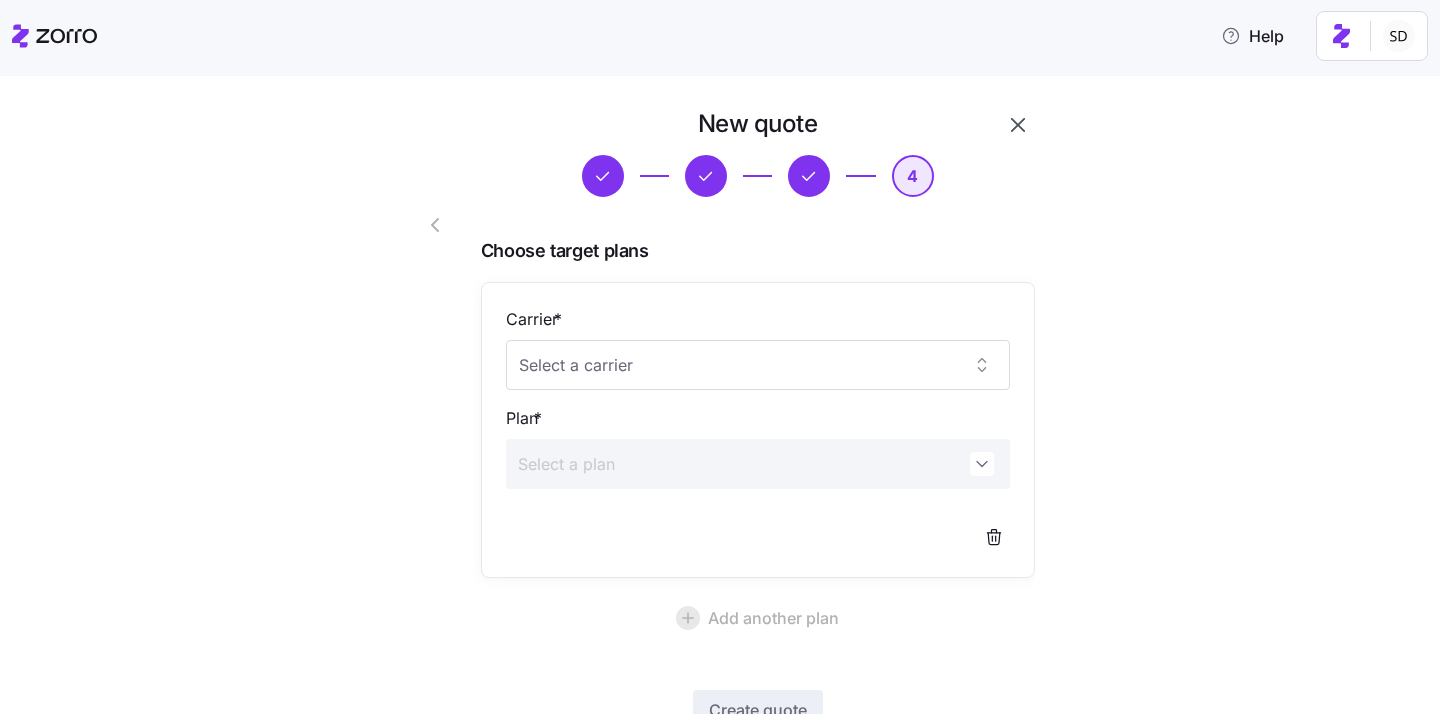 scroll, scrollTop: 147, scrollLeft: 0, axis: vertical 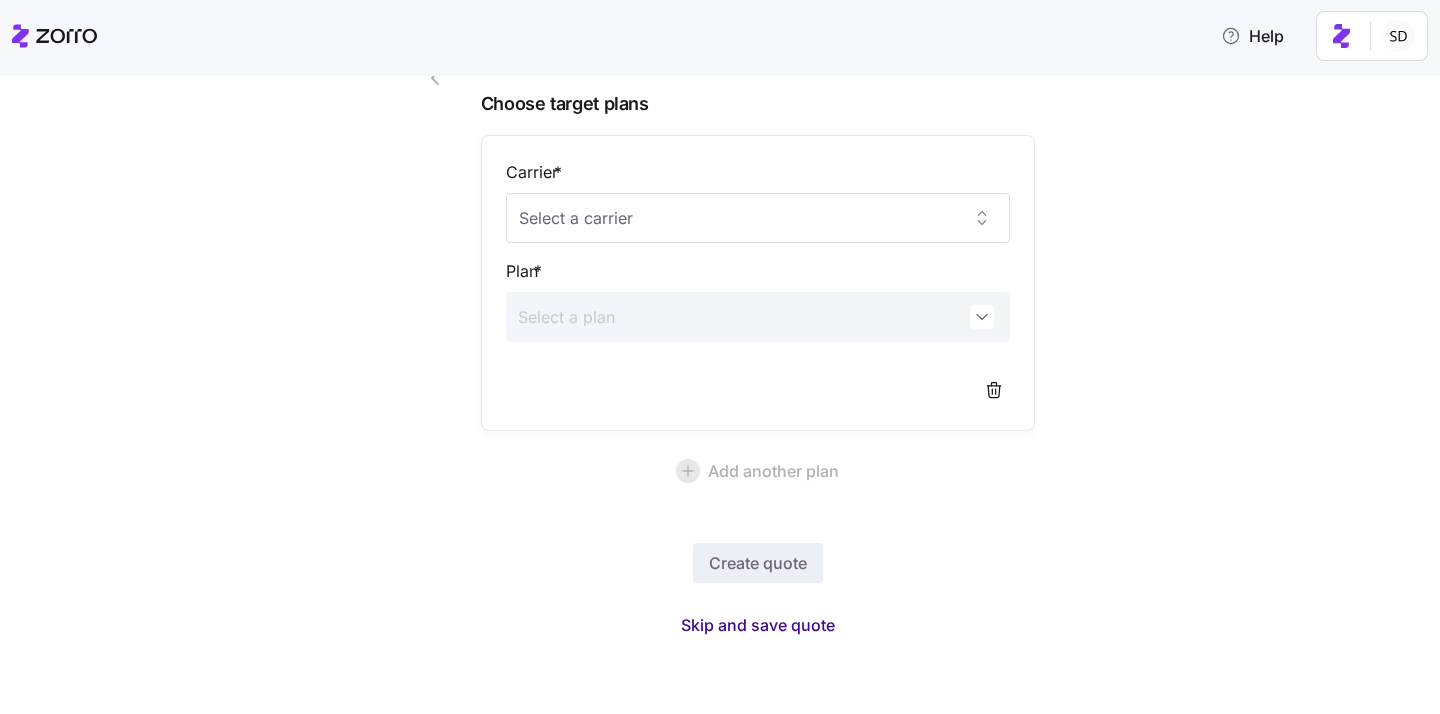 click on "Skip and save quote" at bounding box center [758, 625] 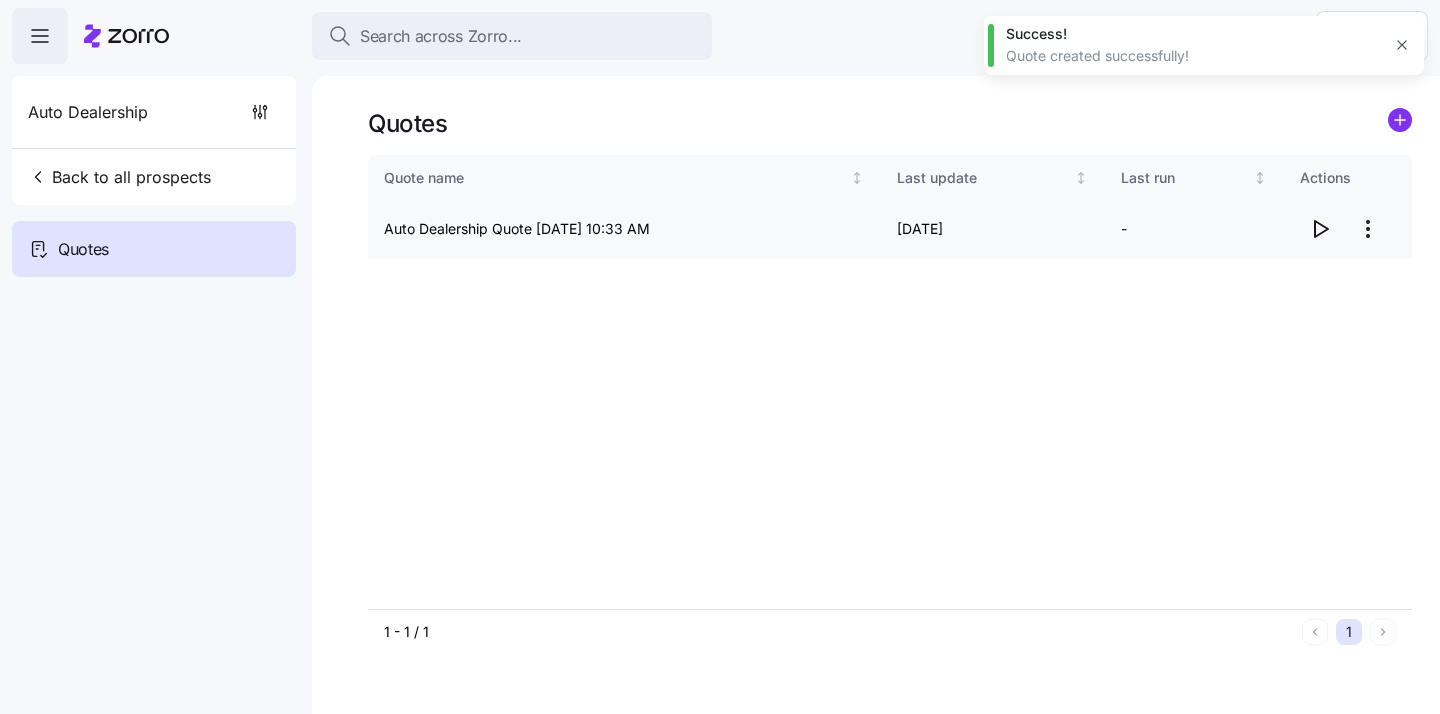 click 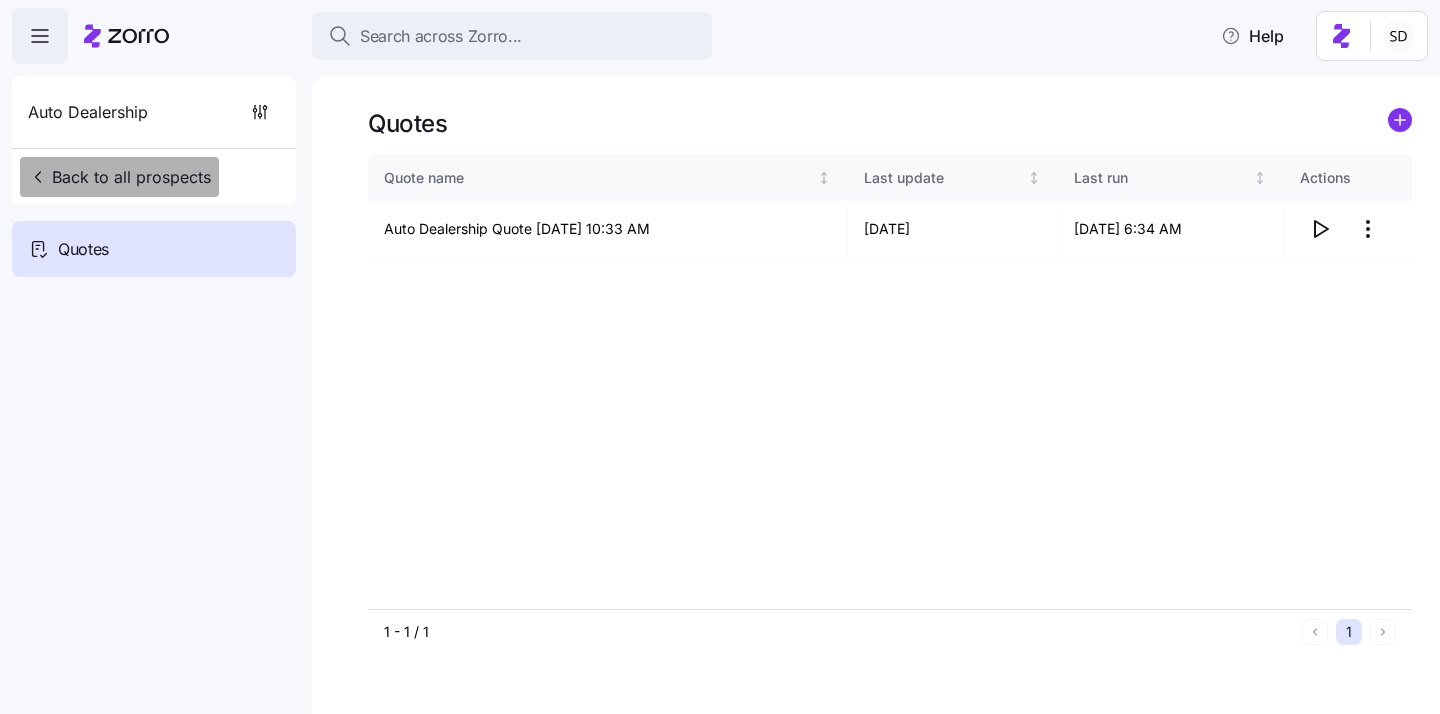 click on "Back to all prospects" at bounding box center (119, 177) 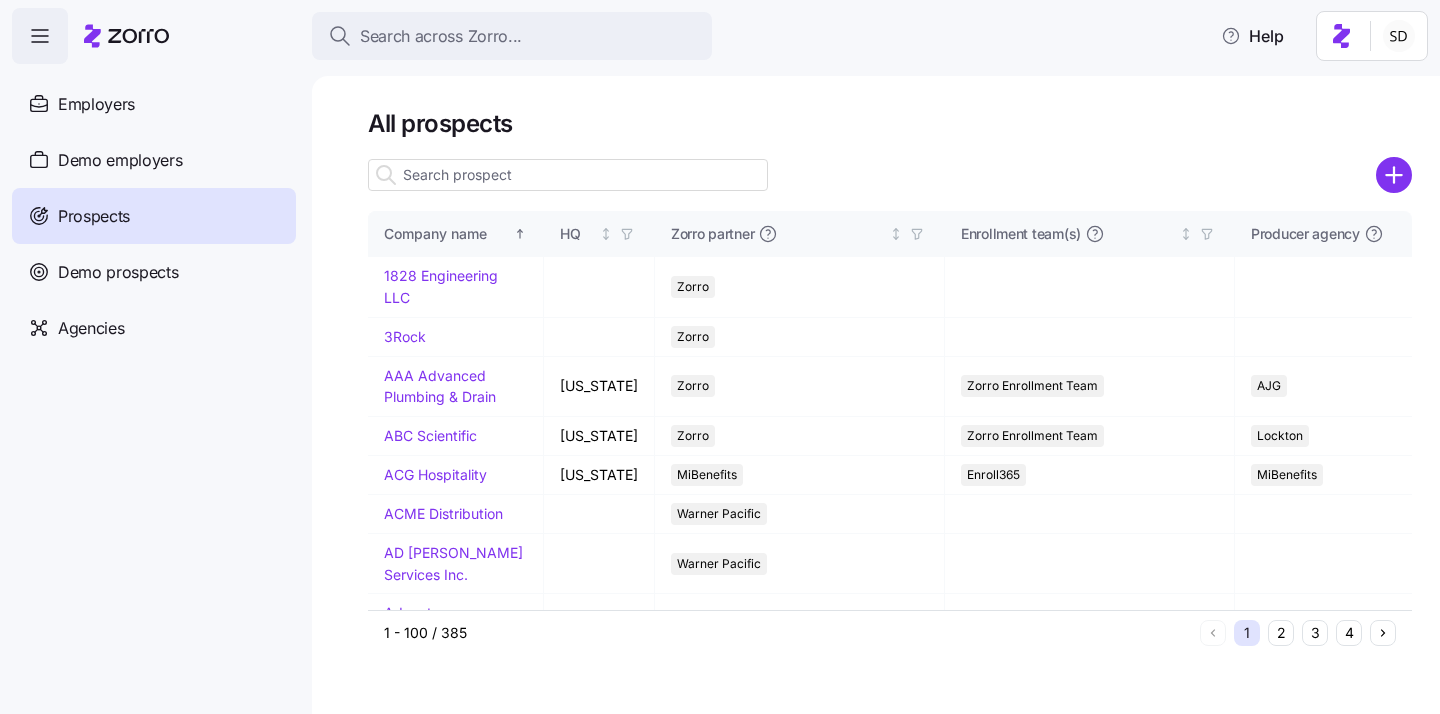click at bounding box center [568, 175] 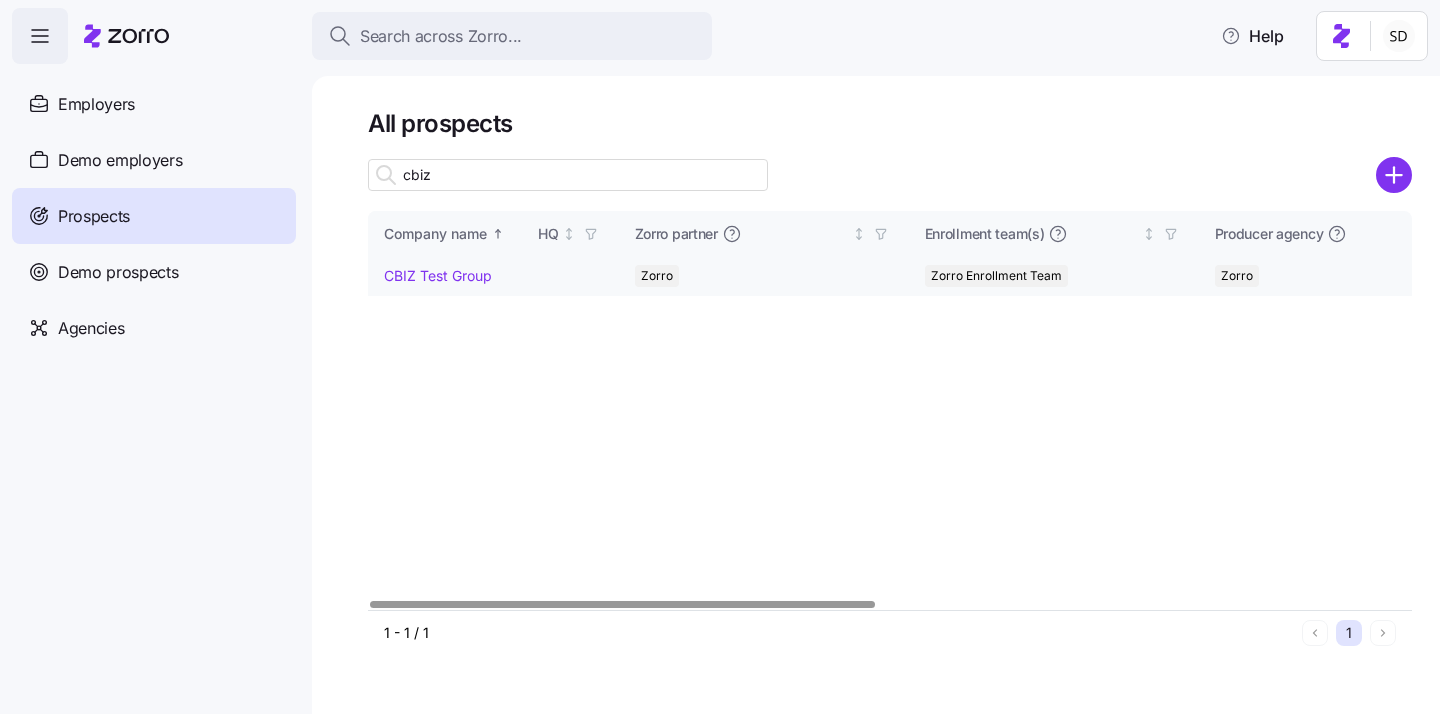 type on "cbiz" 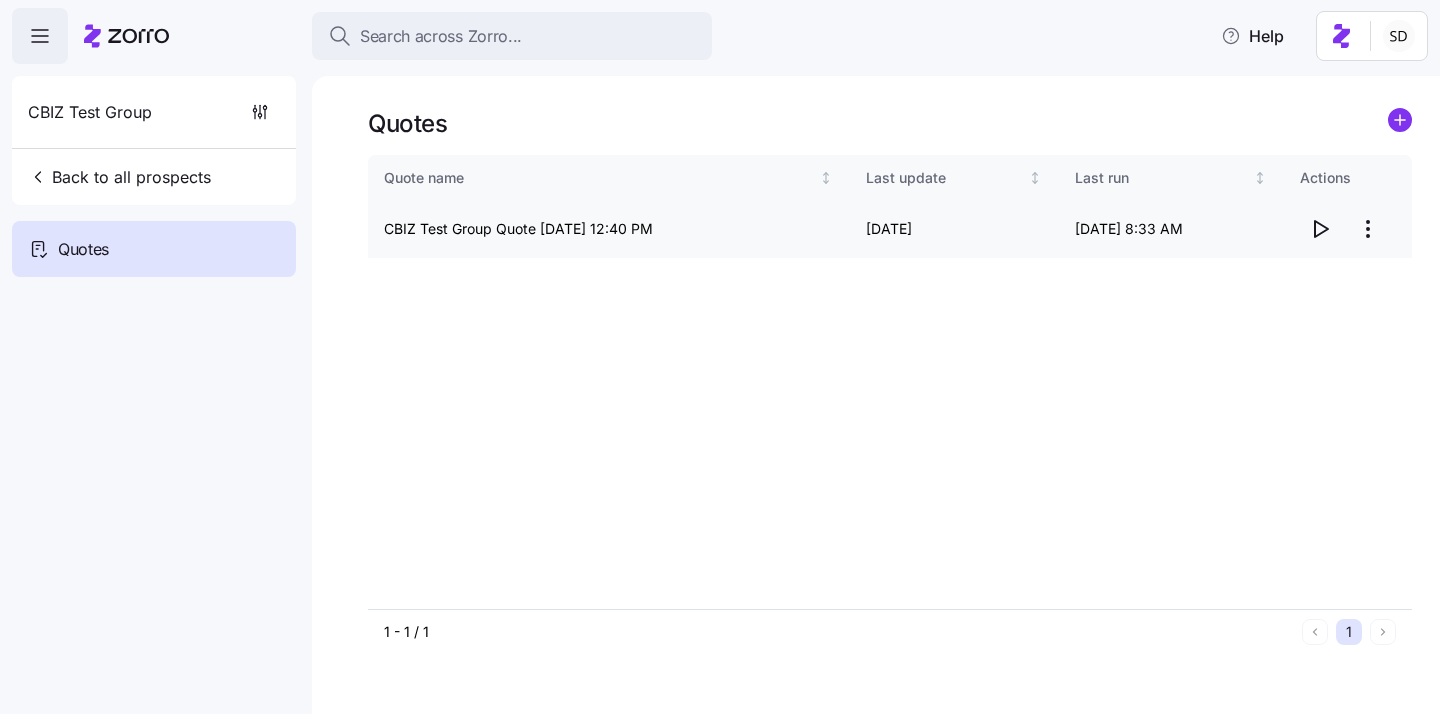 click 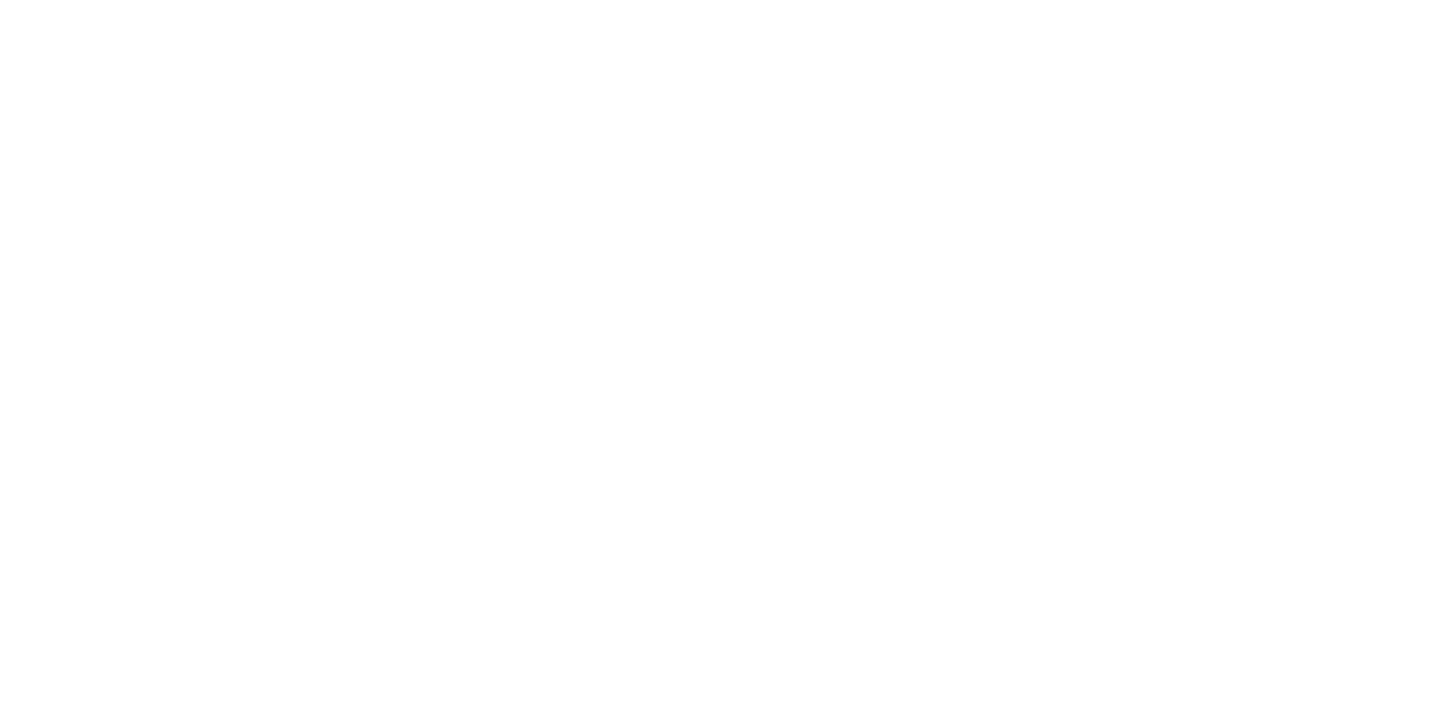 scroll, scrollTop: 0, scrollLeft: 0, axis: both 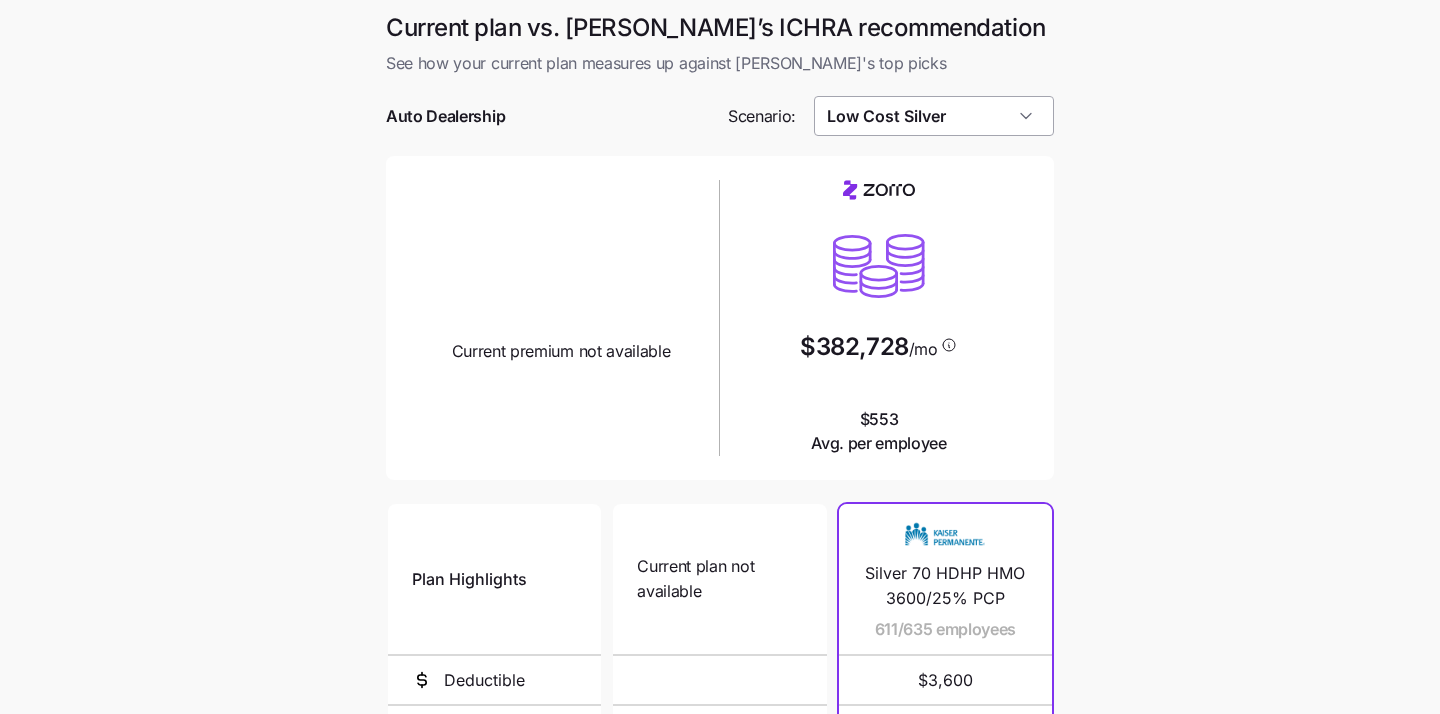 click on "Low Cost Silver" at bounding box center (934, 116) 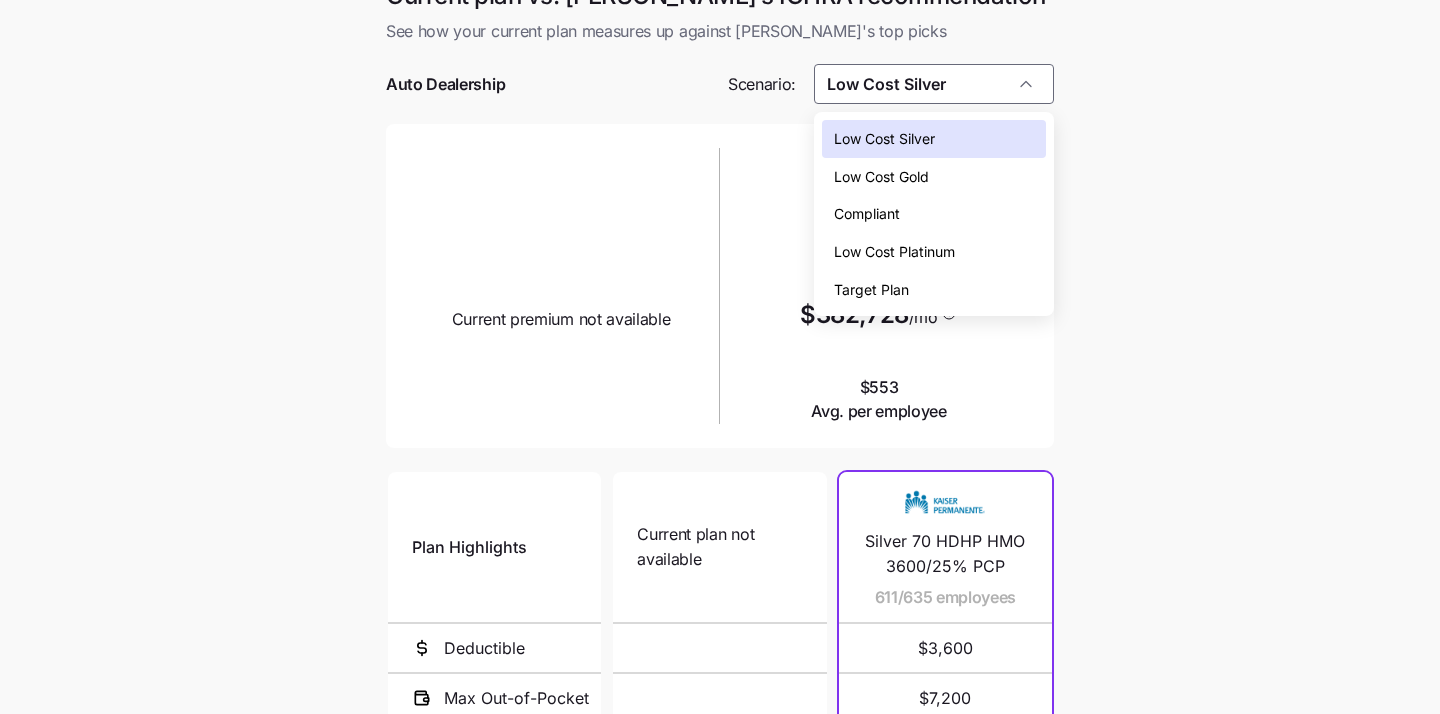 scroll, scrollTop: 39, scrollLeft: 0, axis: vertical 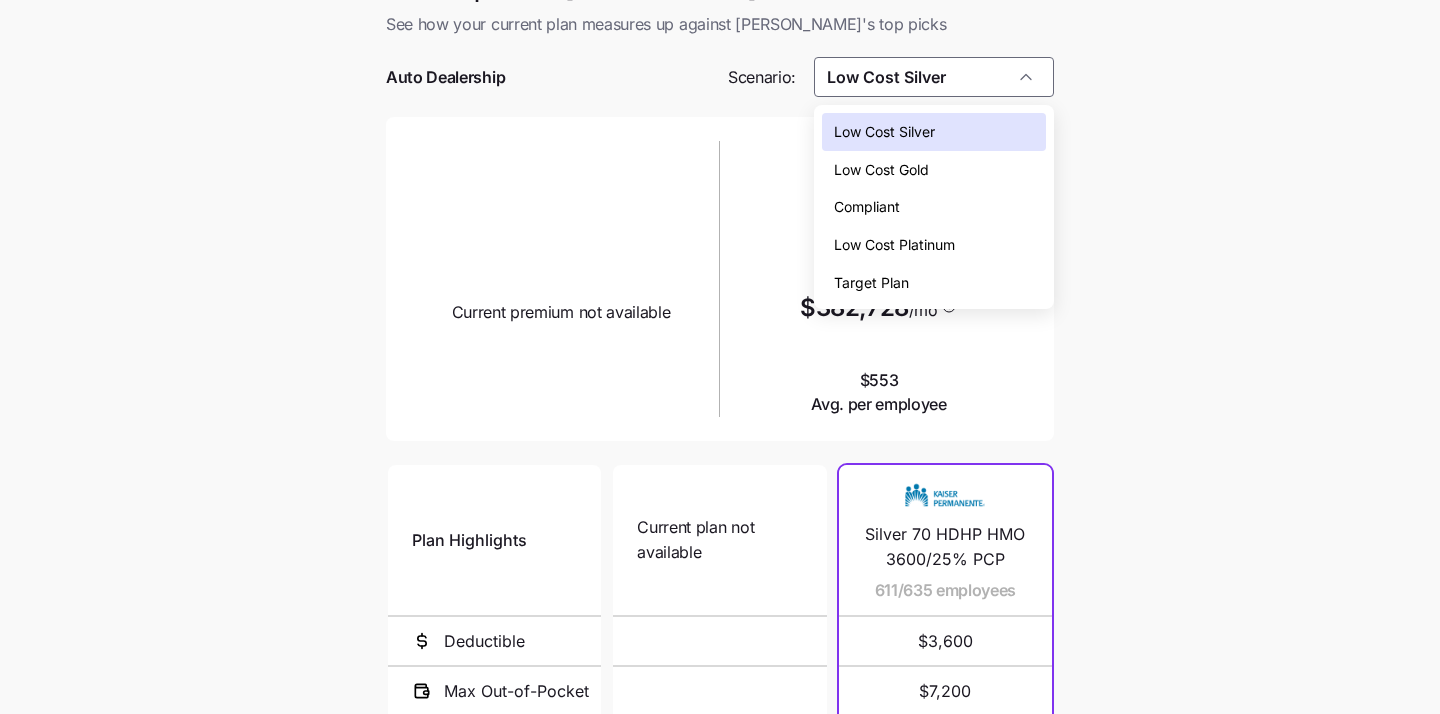 click on "Target Plan" at bounding box center (934, 283) 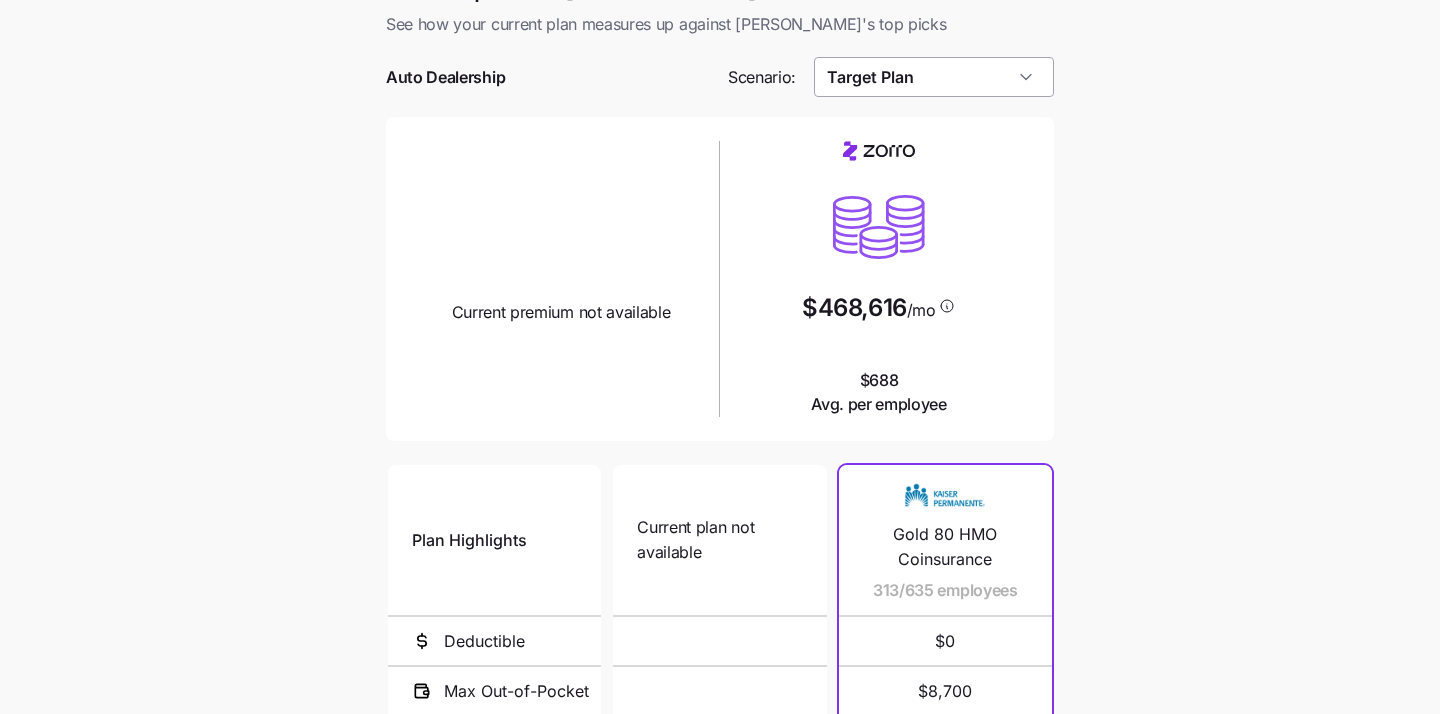 click on "Target Plan" at bounding box center (934, 77) 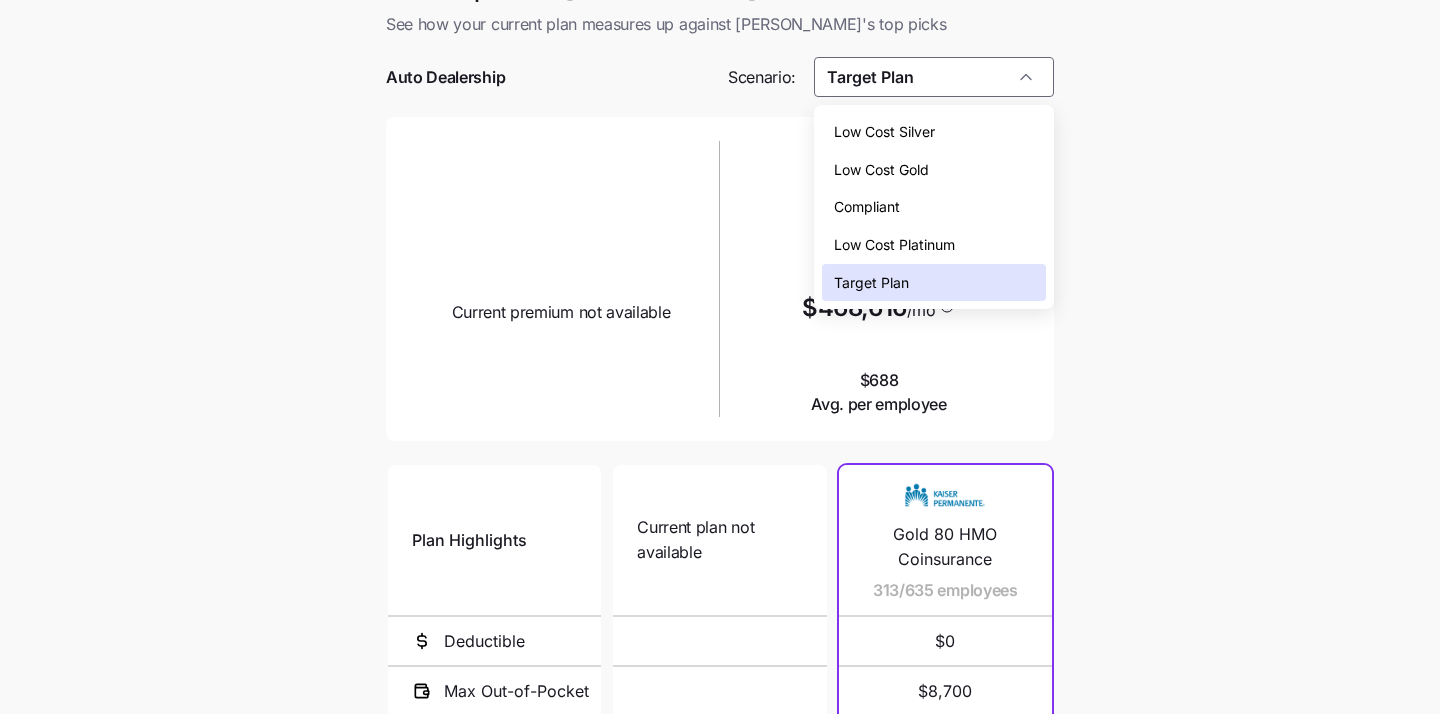 click on "Low Cost Gold" at bounding box center (934, 170) 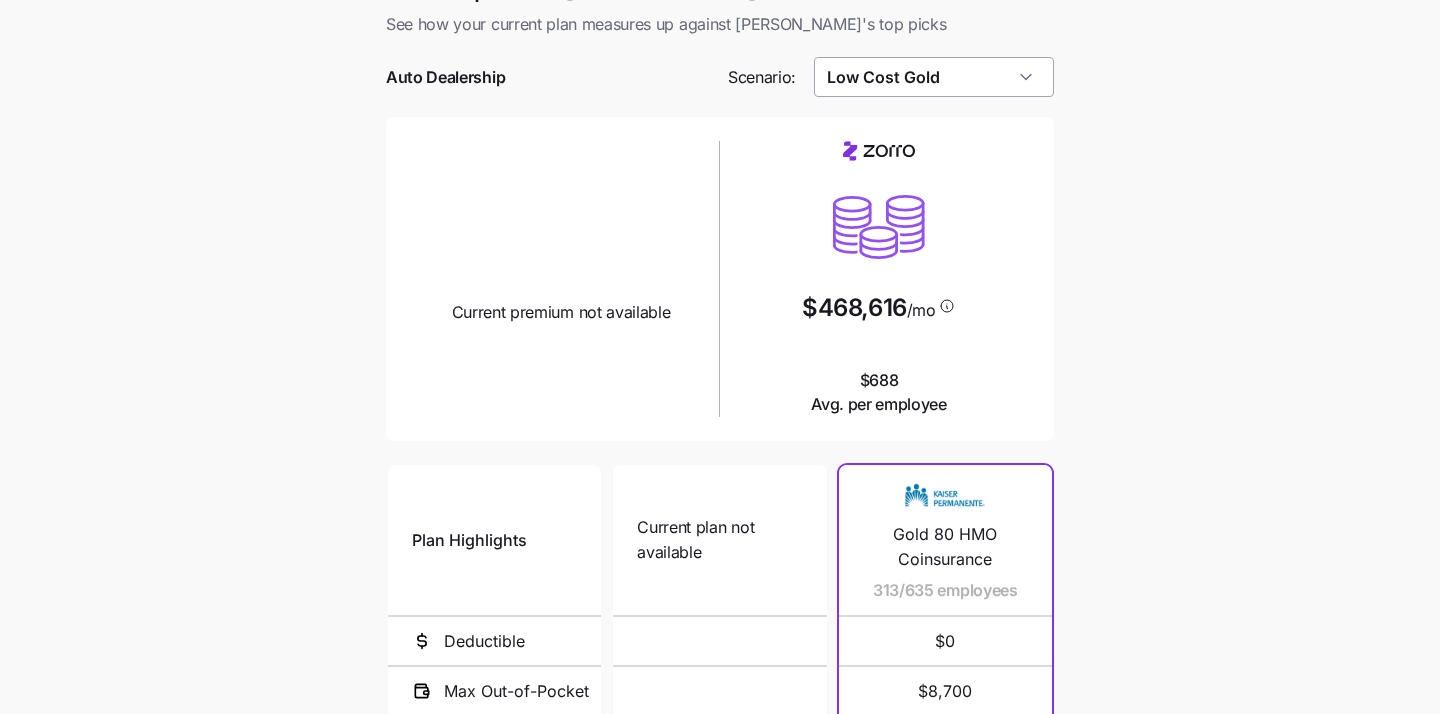 click on "Low Cost Gold" at bounding box center (934, 77) 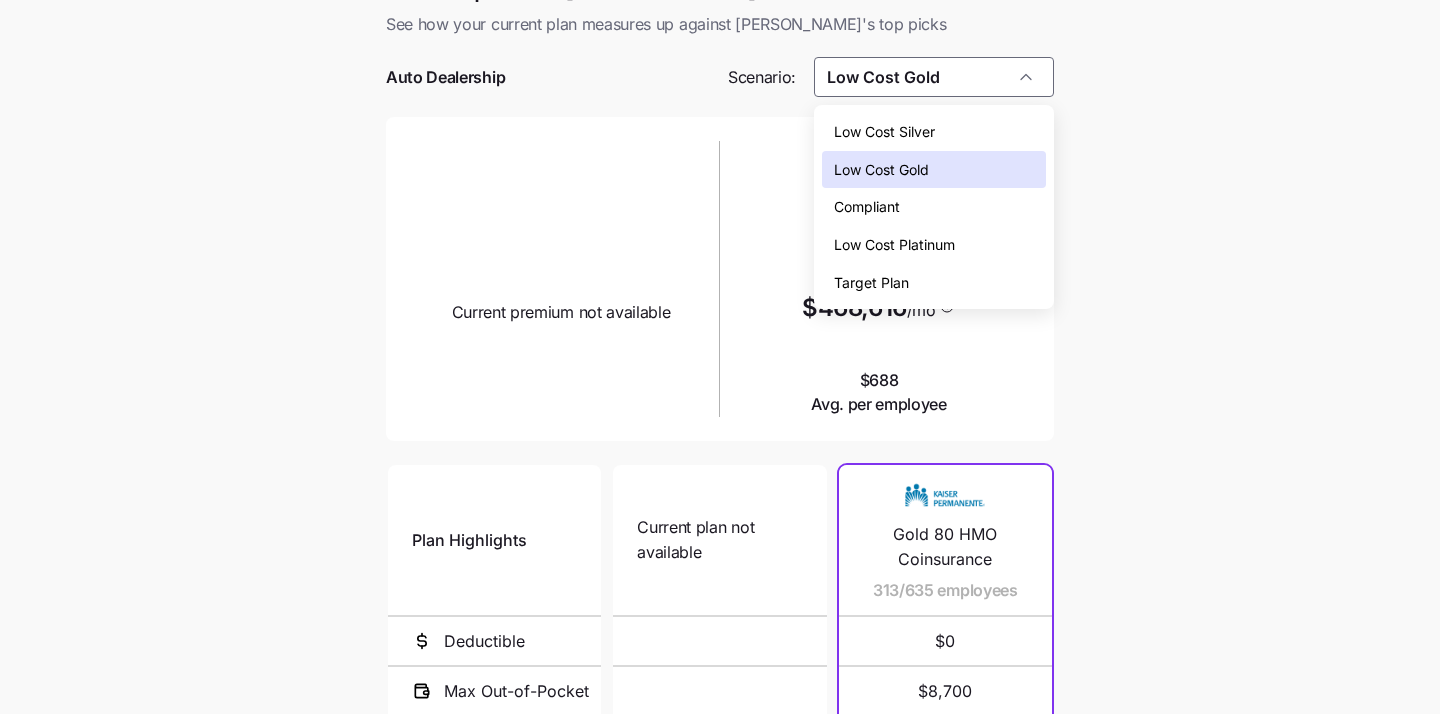 click on "Low Cost Silver" at bounding box center [934, 132] 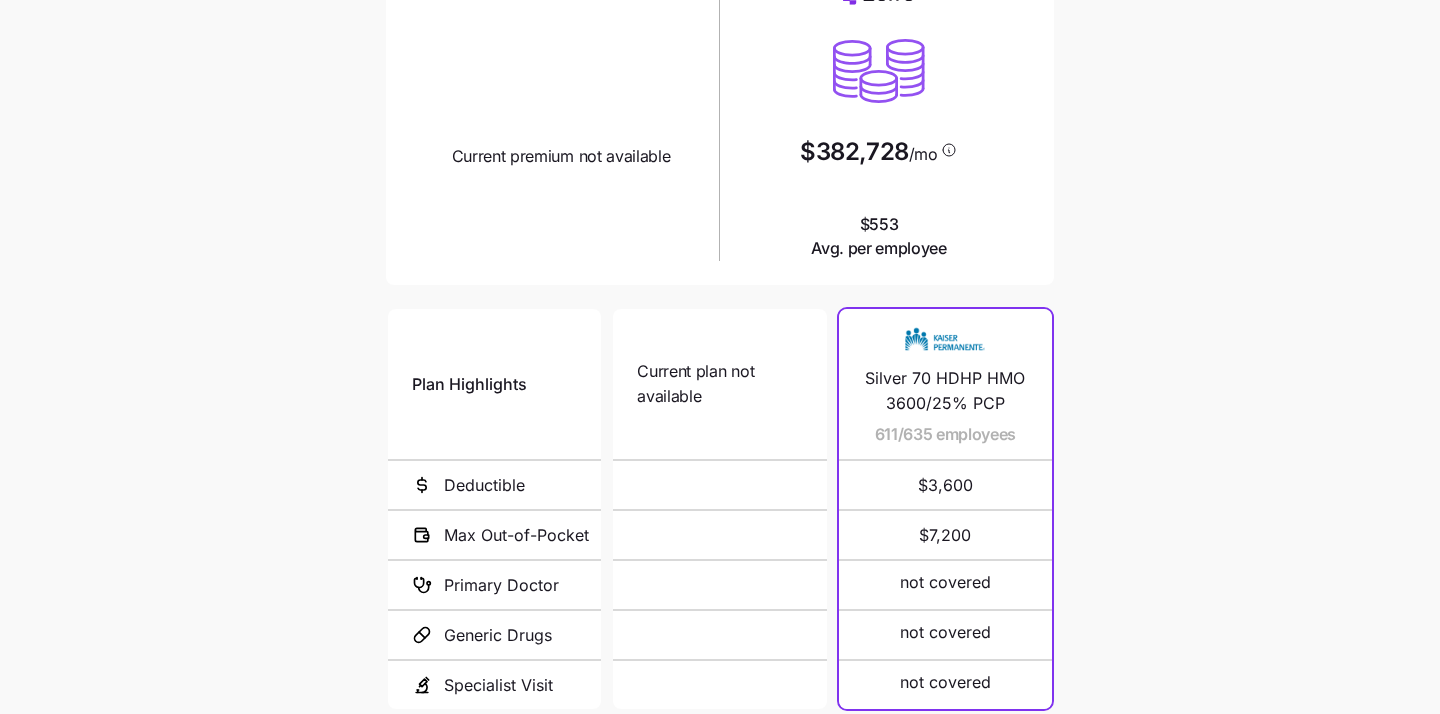 scroll, scrollTop: 0, scrollLeft: 0, axis: both 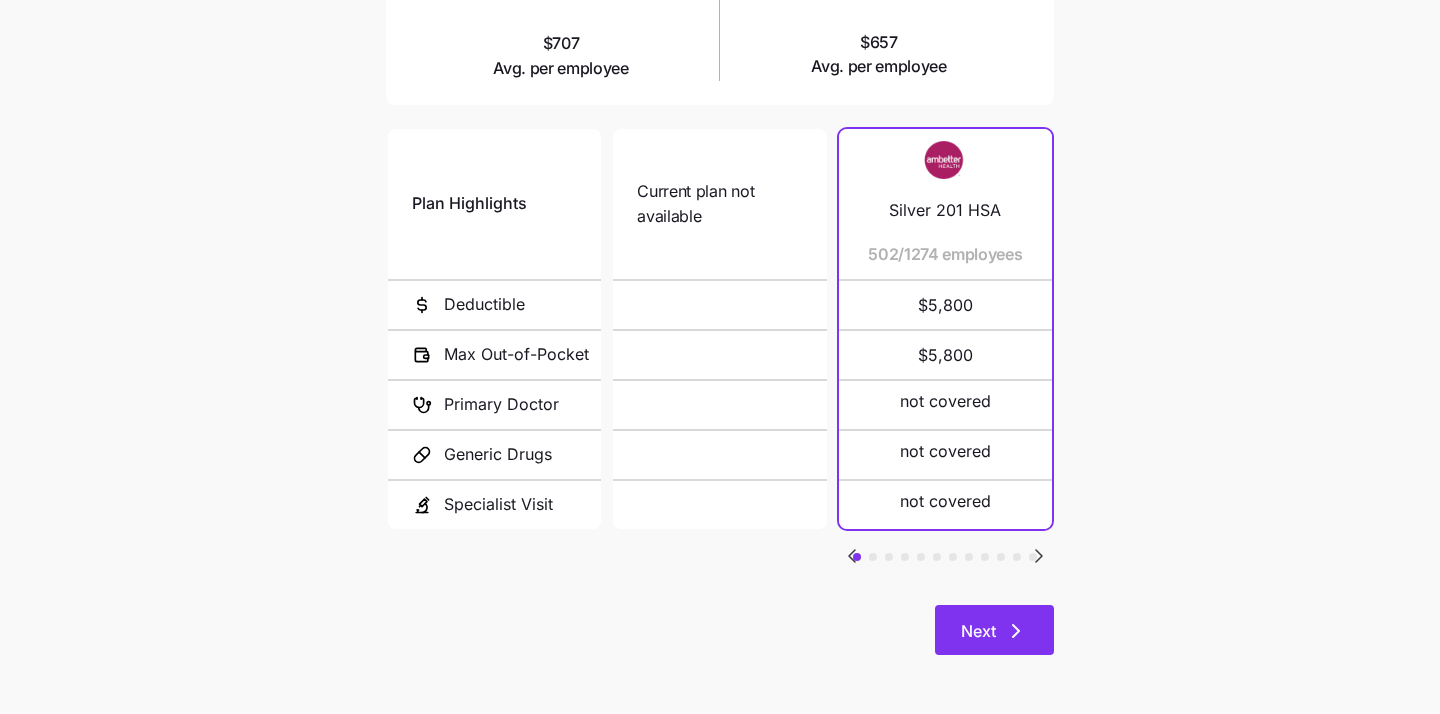 click on "Next" at bounding box center (978, 631) 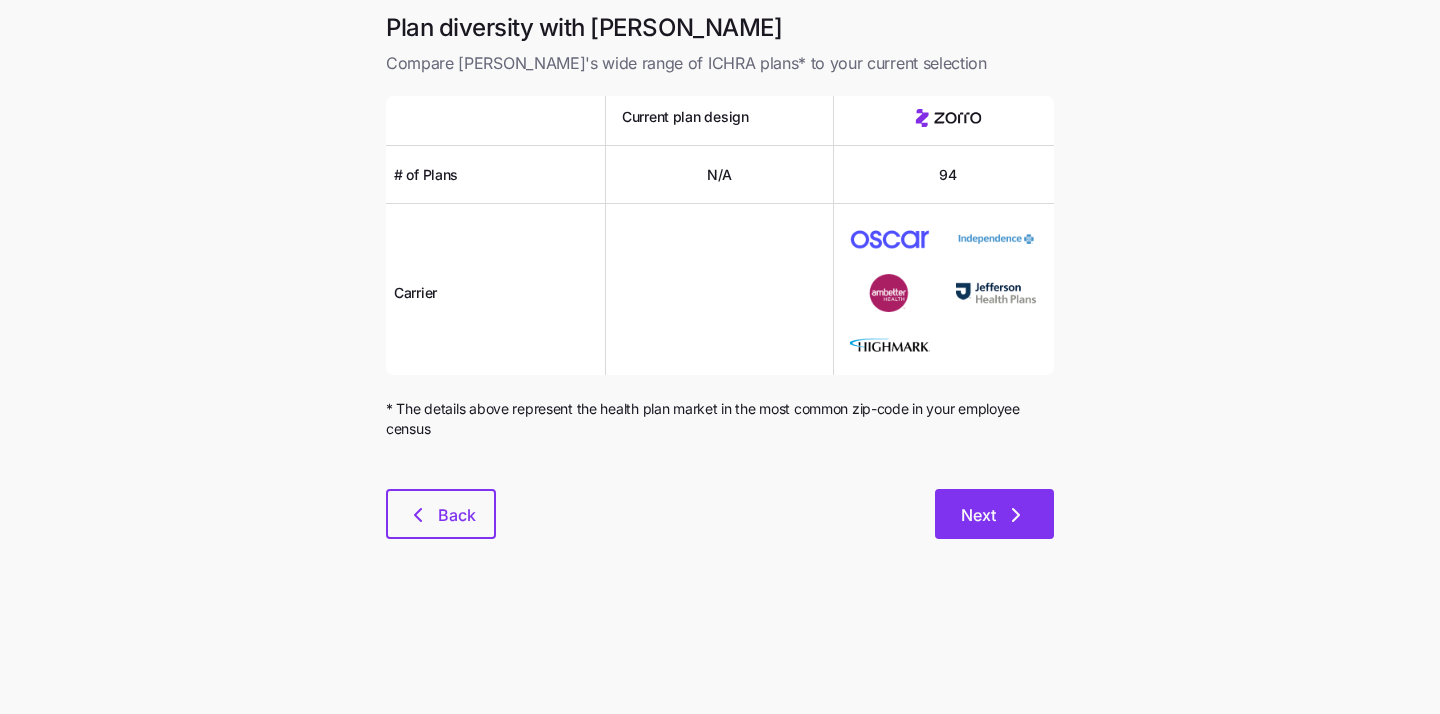 click 